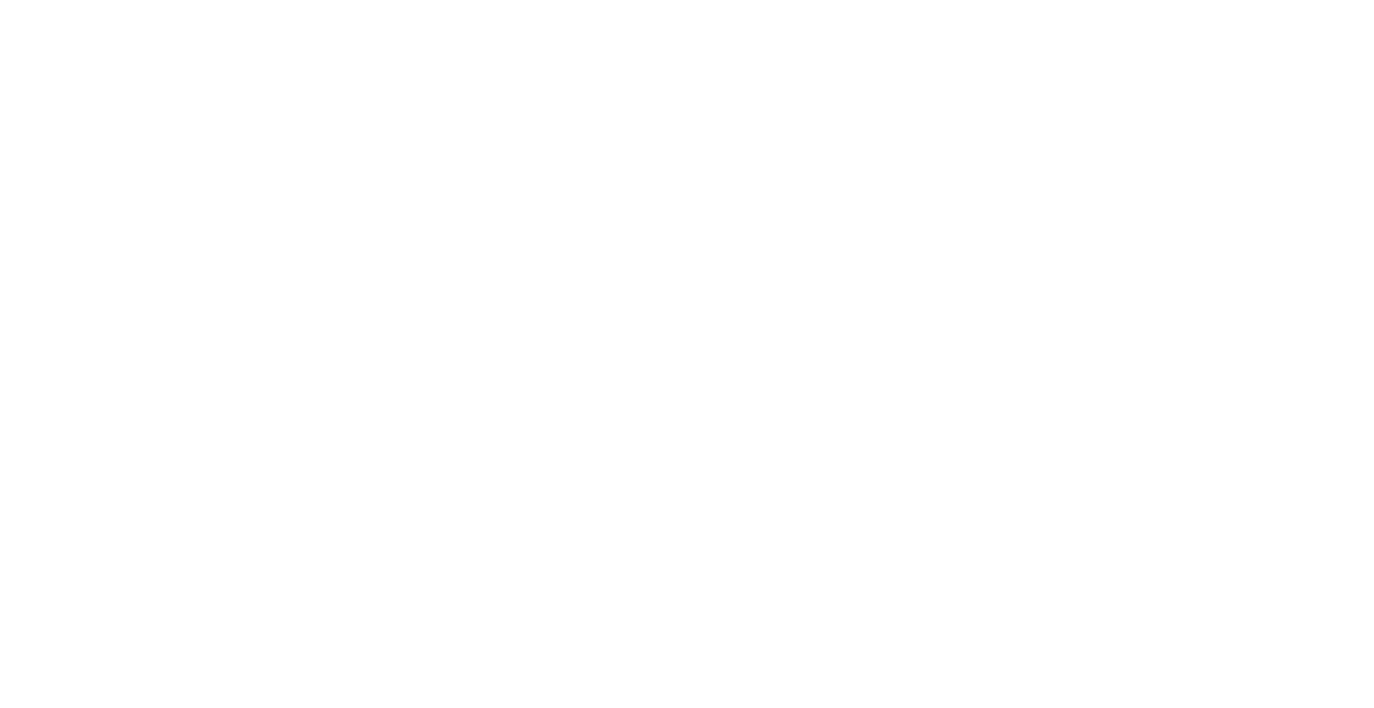 scroll, scrollTop: 0, scrollLeft: 0, axis: both 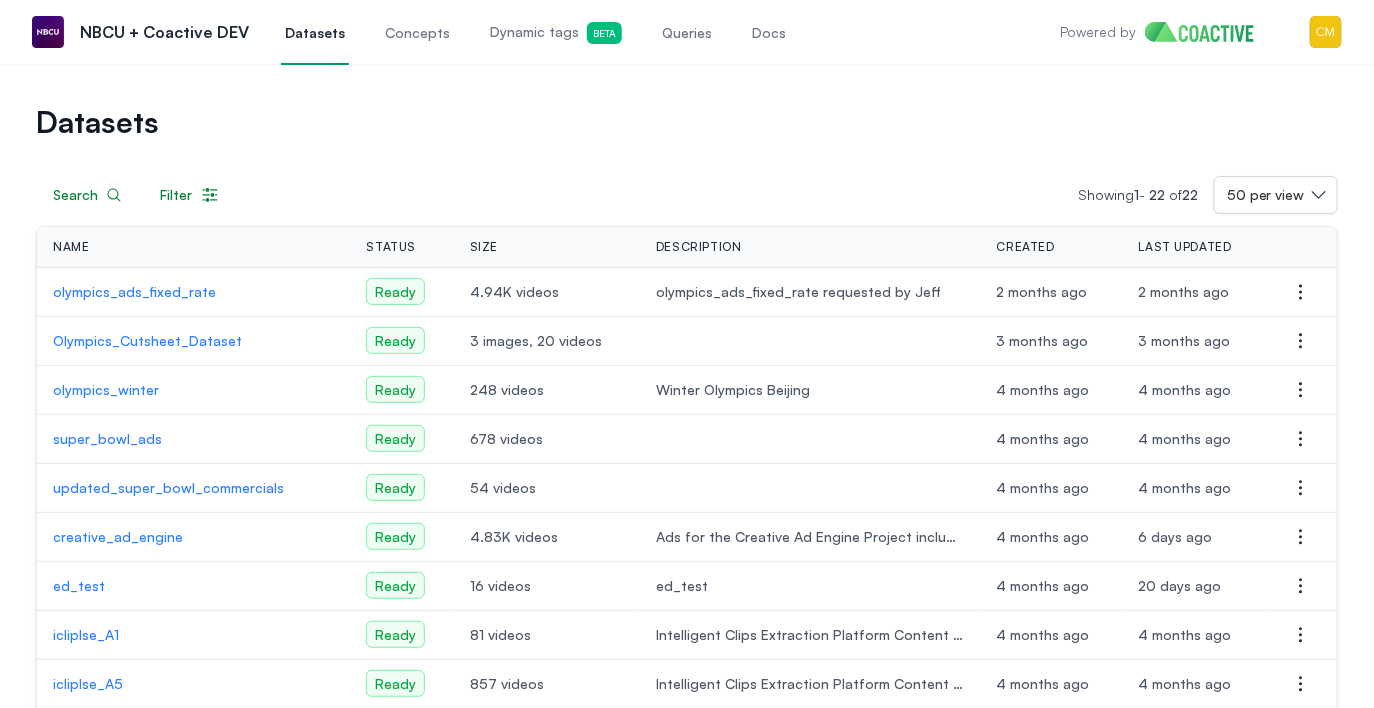 click on "Dynamic tags Beta" at bounding box center (556, 33) 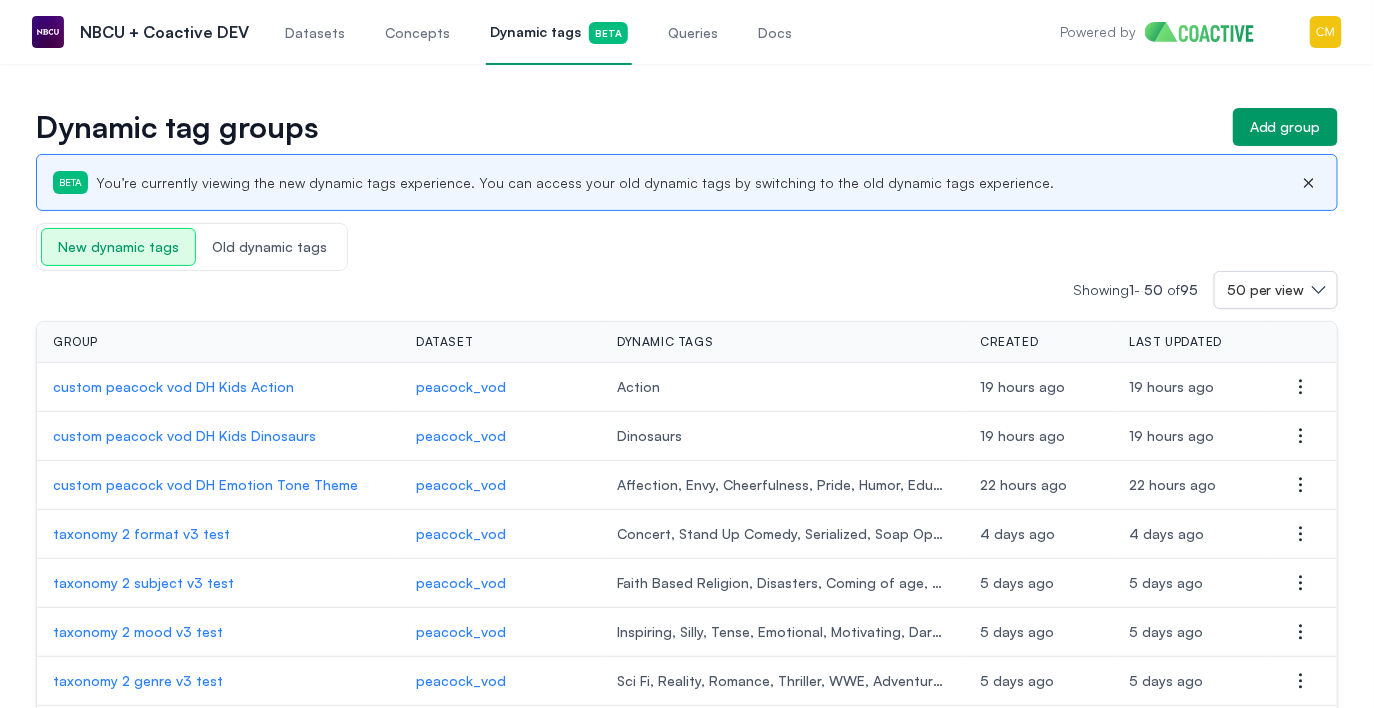 click on "New dynamic tags" at bounding box center [118, 247] 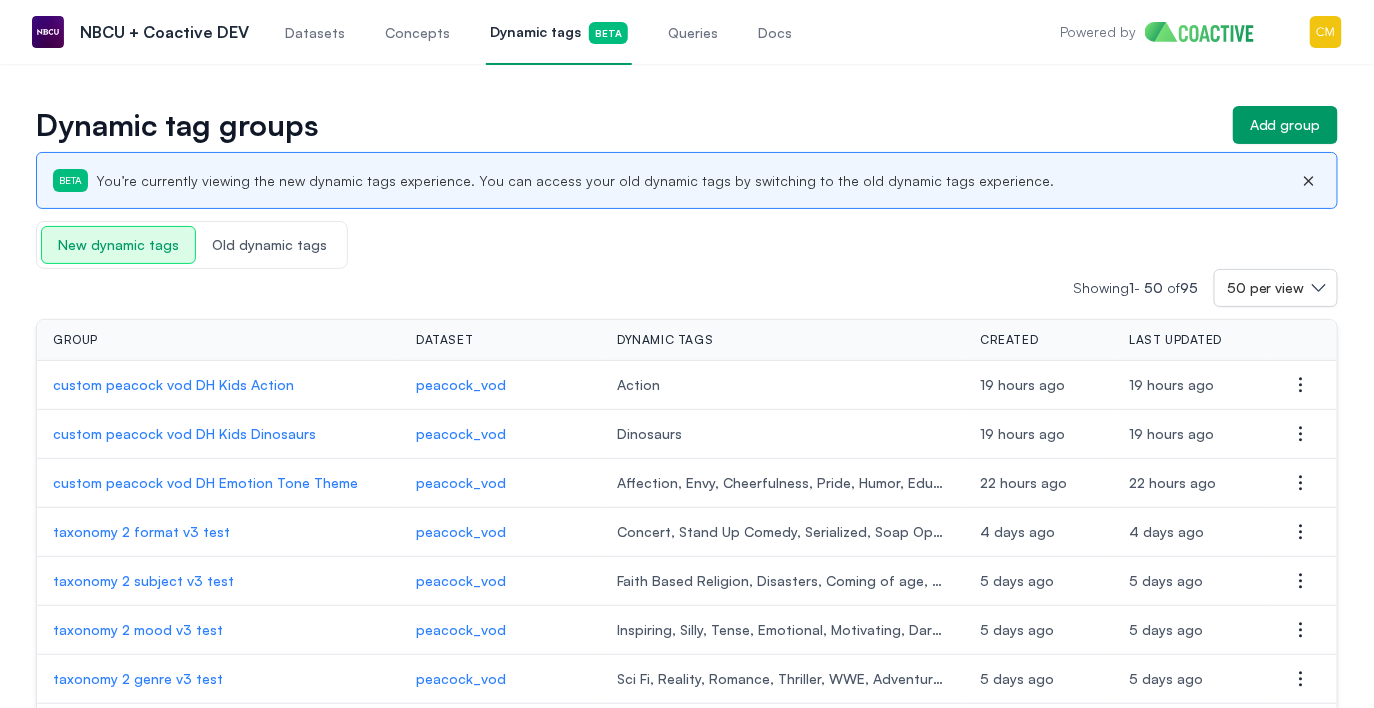 scroll, scrollTop: 27, scrollLeft: 0, axis: vertical 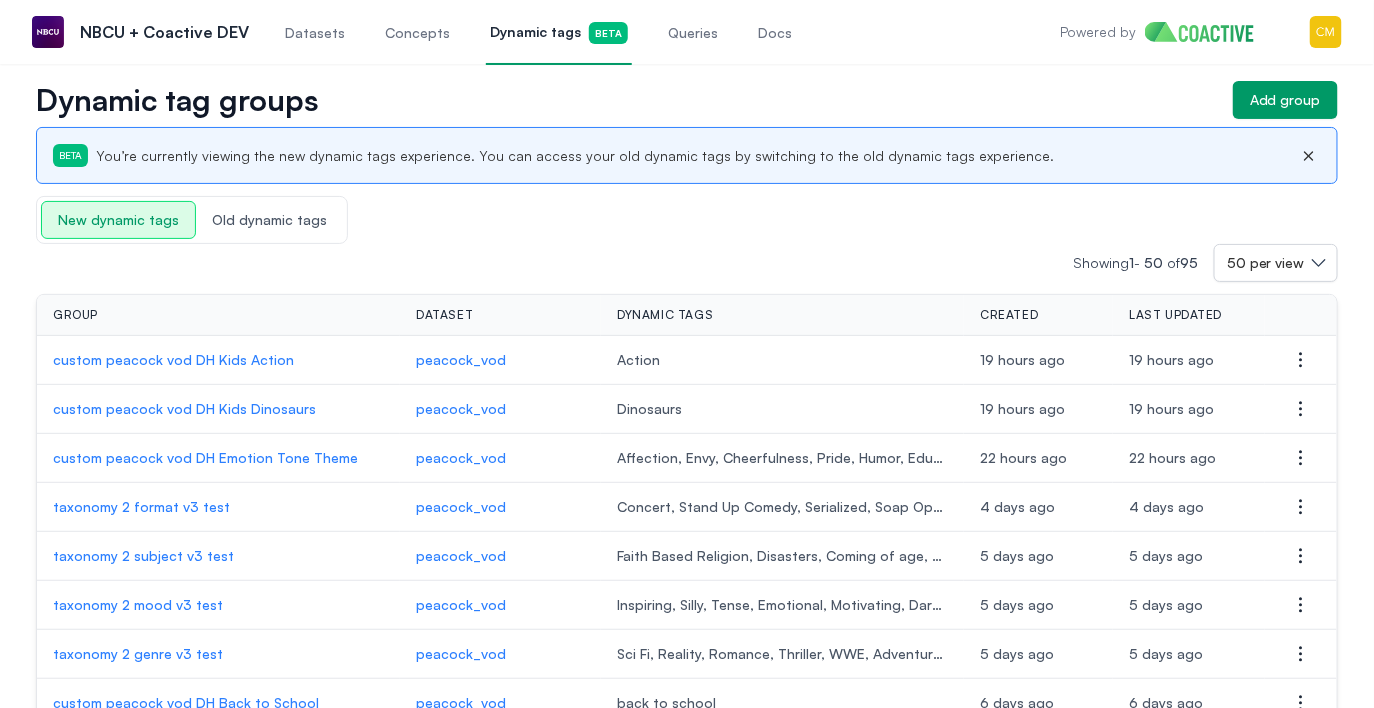 drag, startPoint x: 52, startPoint y: 360, endPoint x: 314, endPoint y: 360, distance: 262 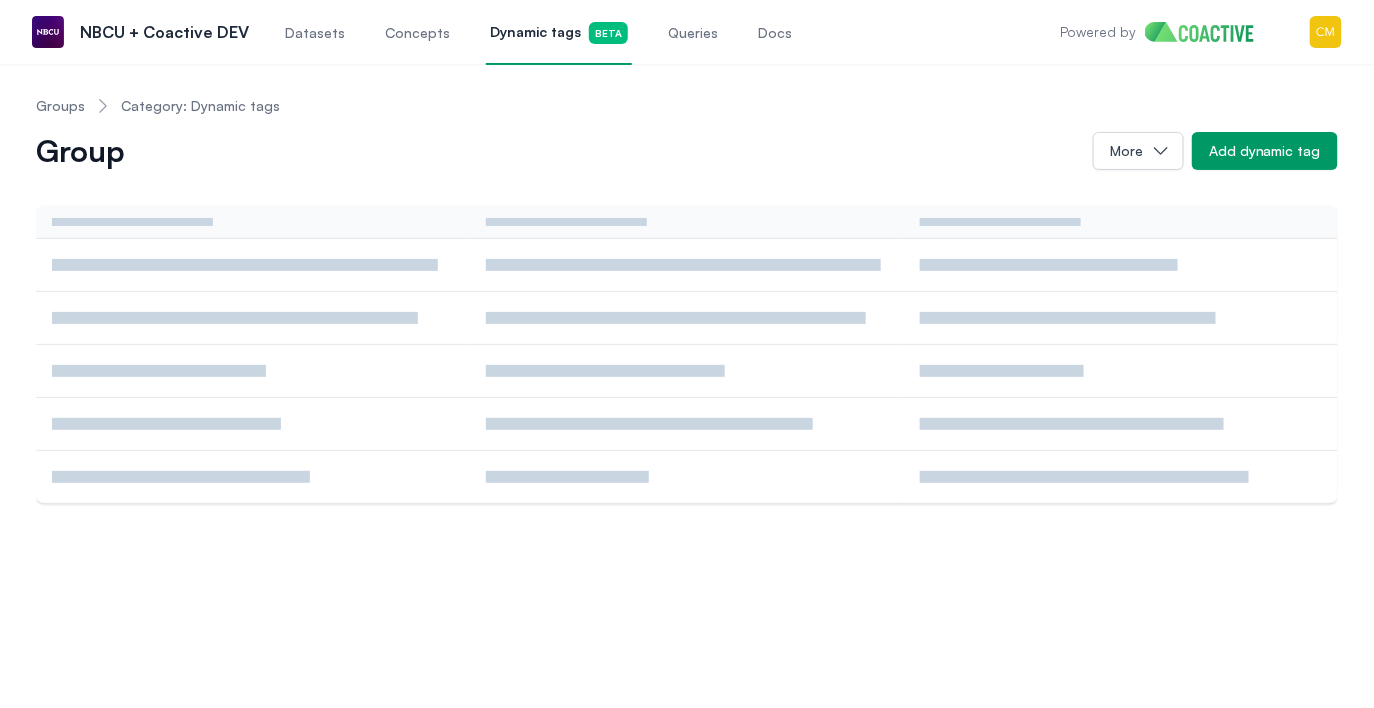 scroll, scrollTop: 0, scrollLeft: 0, axis: both 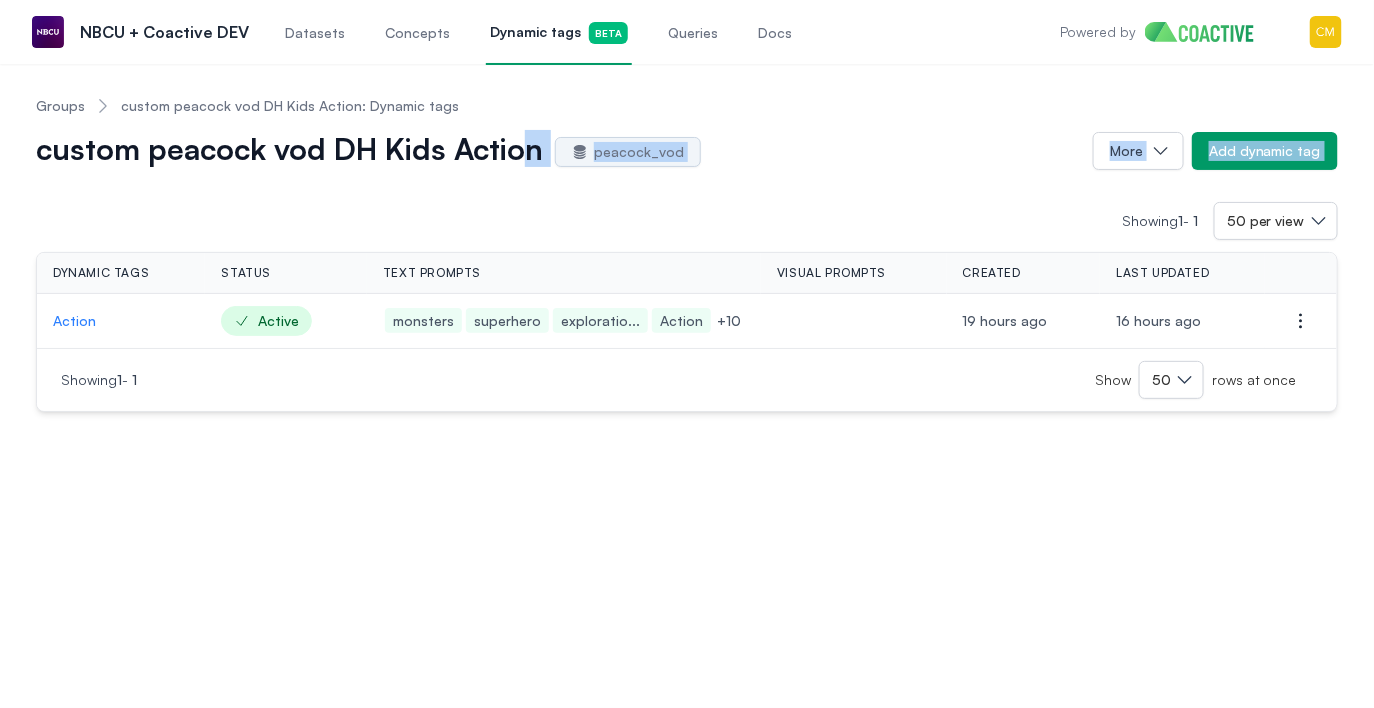 drag, startPoint x: 28, startPoint y: 170, endPoint x: 529, endPoint y: 151, distance: 501.36014 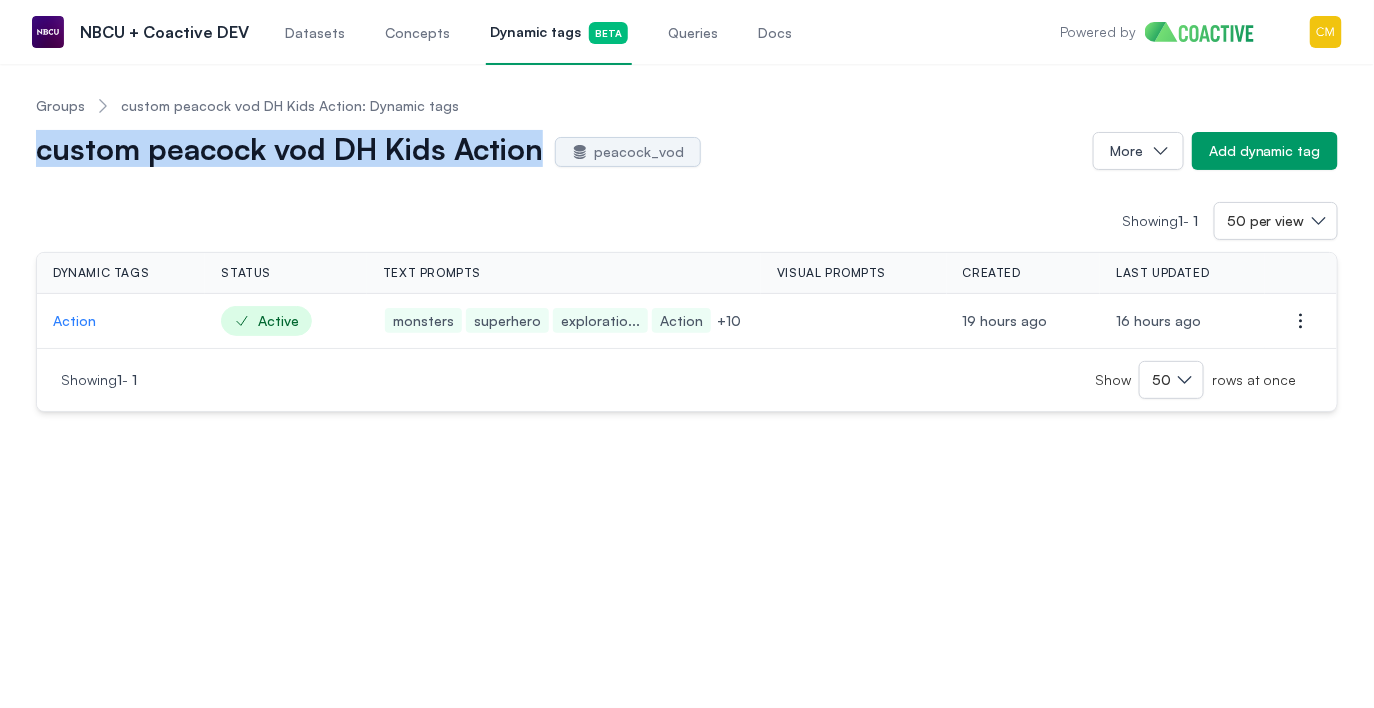 drag, startPoint x: 499, startPoint y: 151, endPoint x: 38, endPoint y: 152, distance: 461.0011 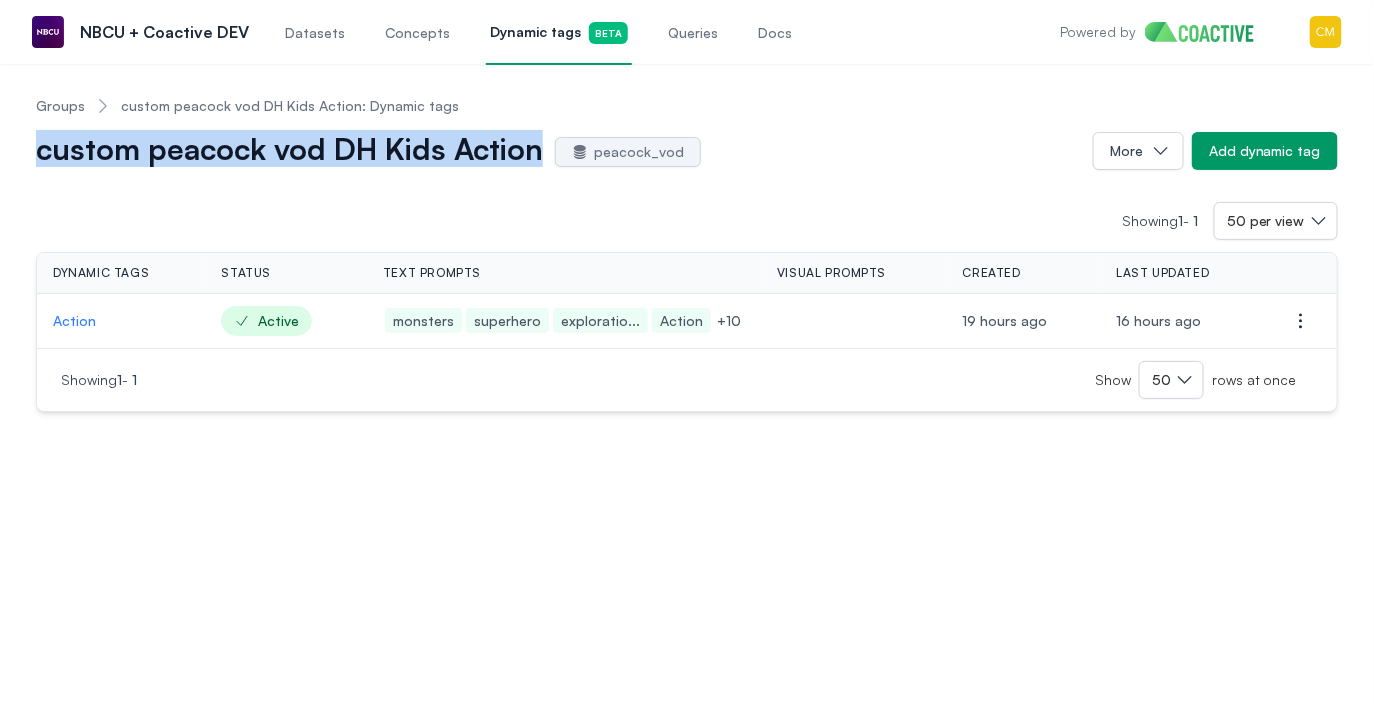 click on "Dynamic tags Beta" at bounding box center (559, 33) 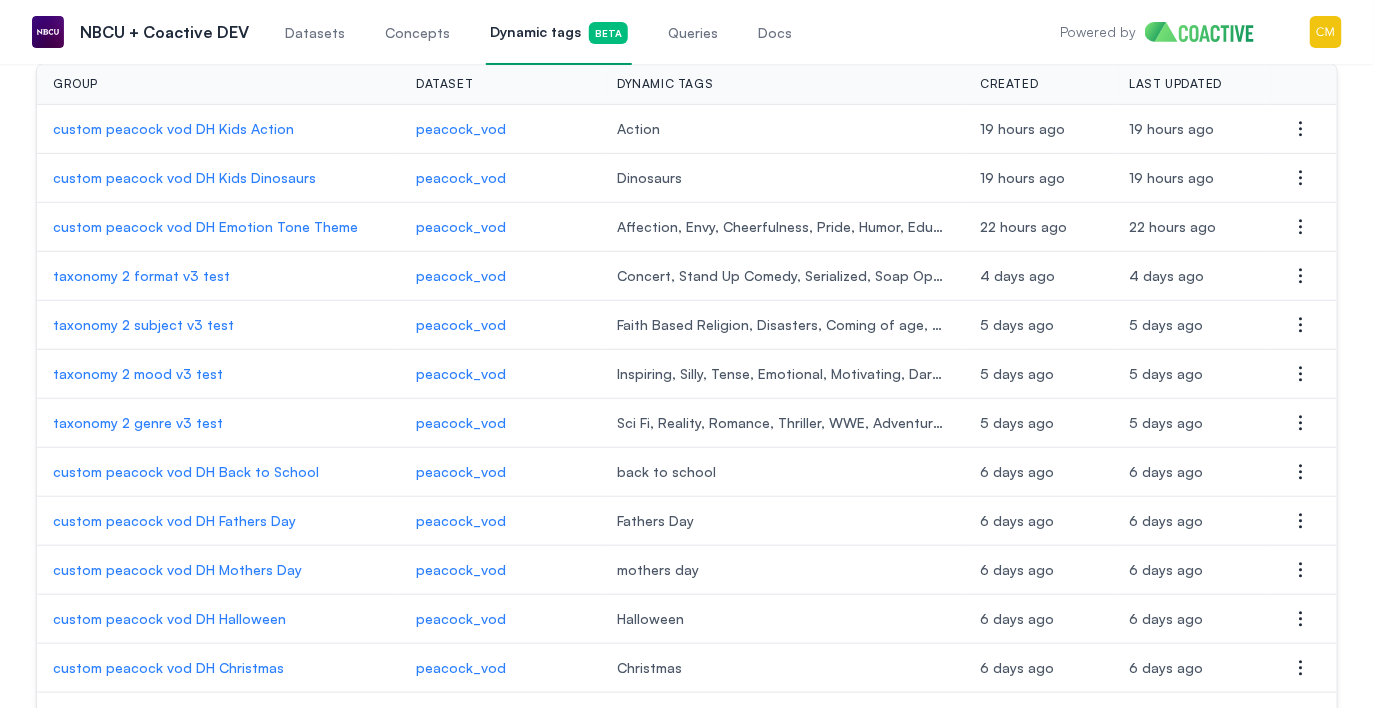 scroll, scrollTop: 0, scrollLeft: 0, axis: both 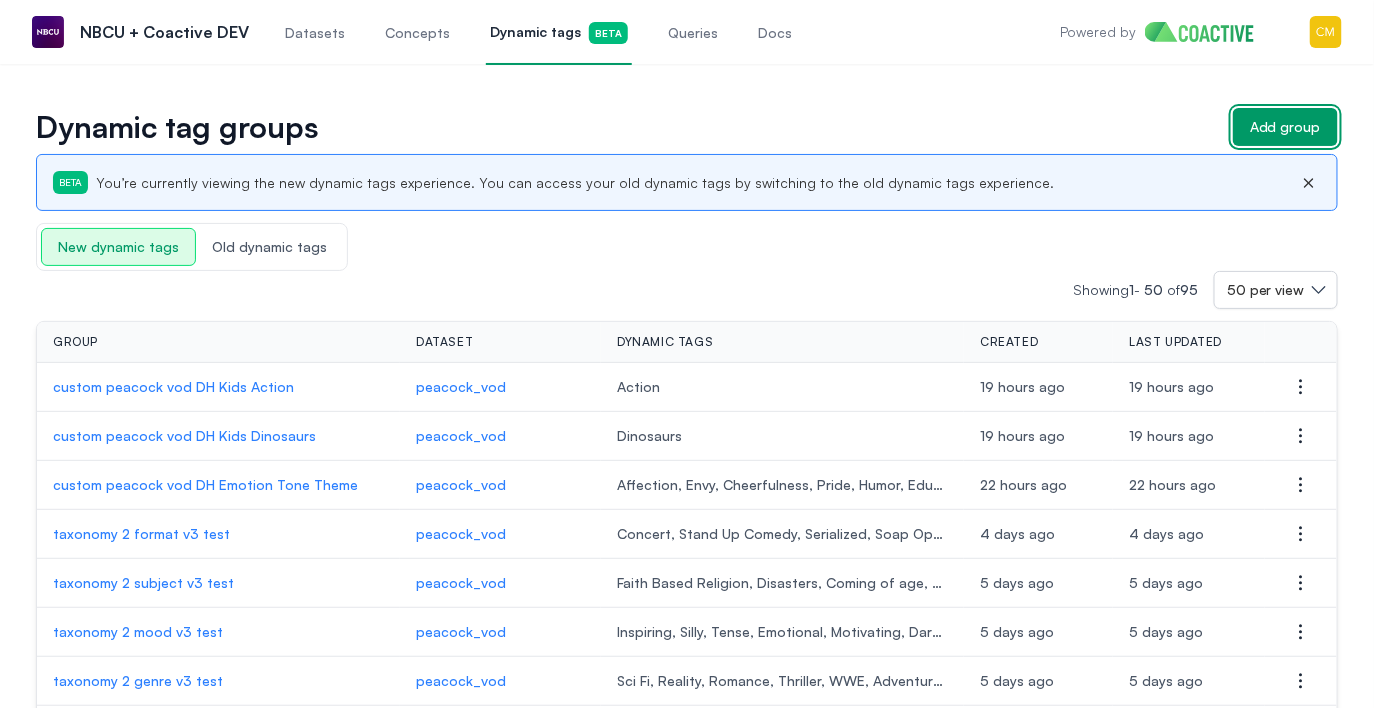 click on "Add group" at bounding box center (1285, 127) 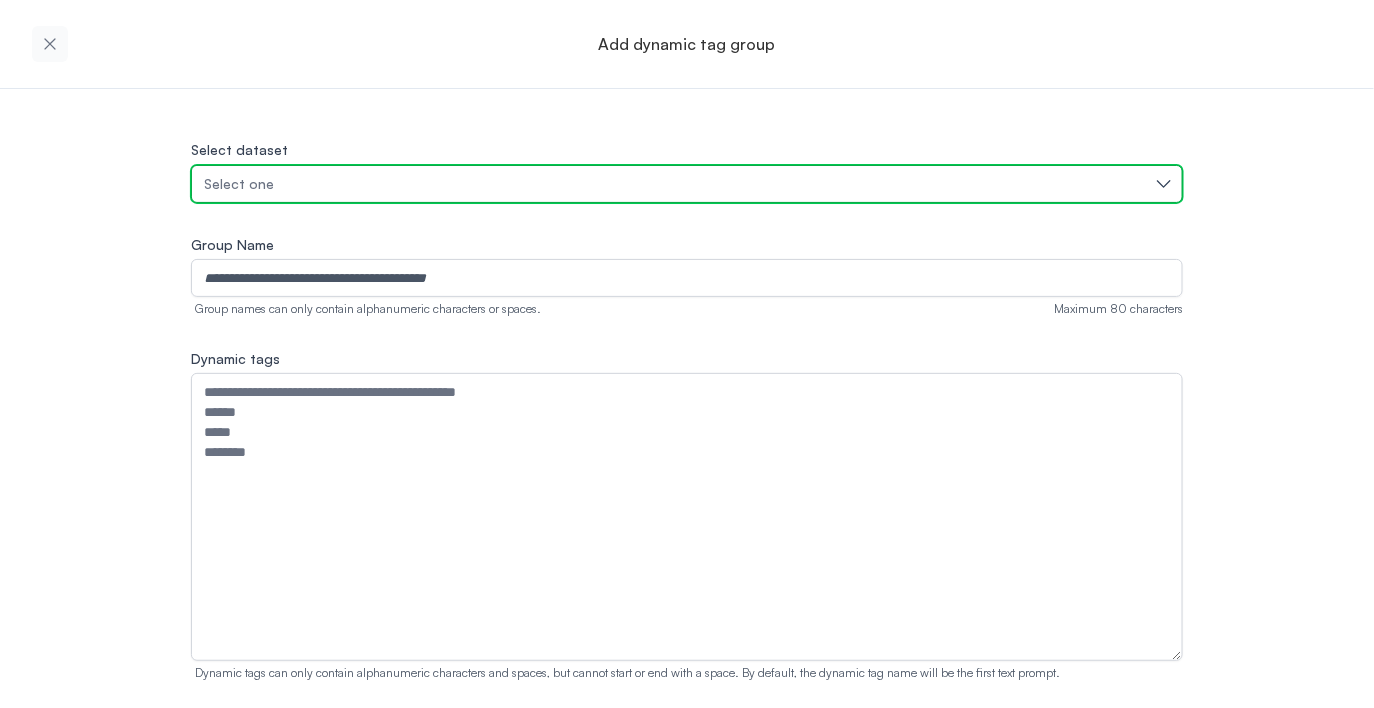 click on "Select one" at bounding box center (677, 184) 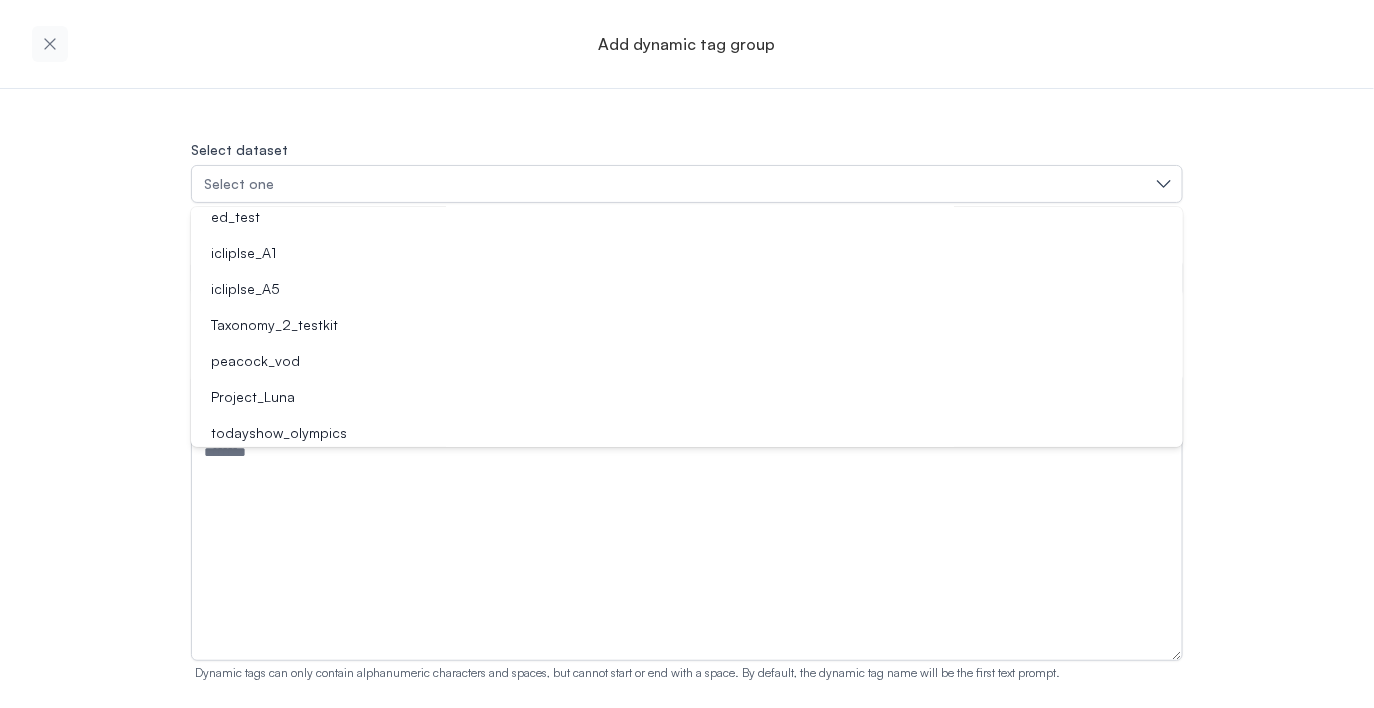 scroll, scrollTop: 231, scrollLeft: 0, axis: vertical 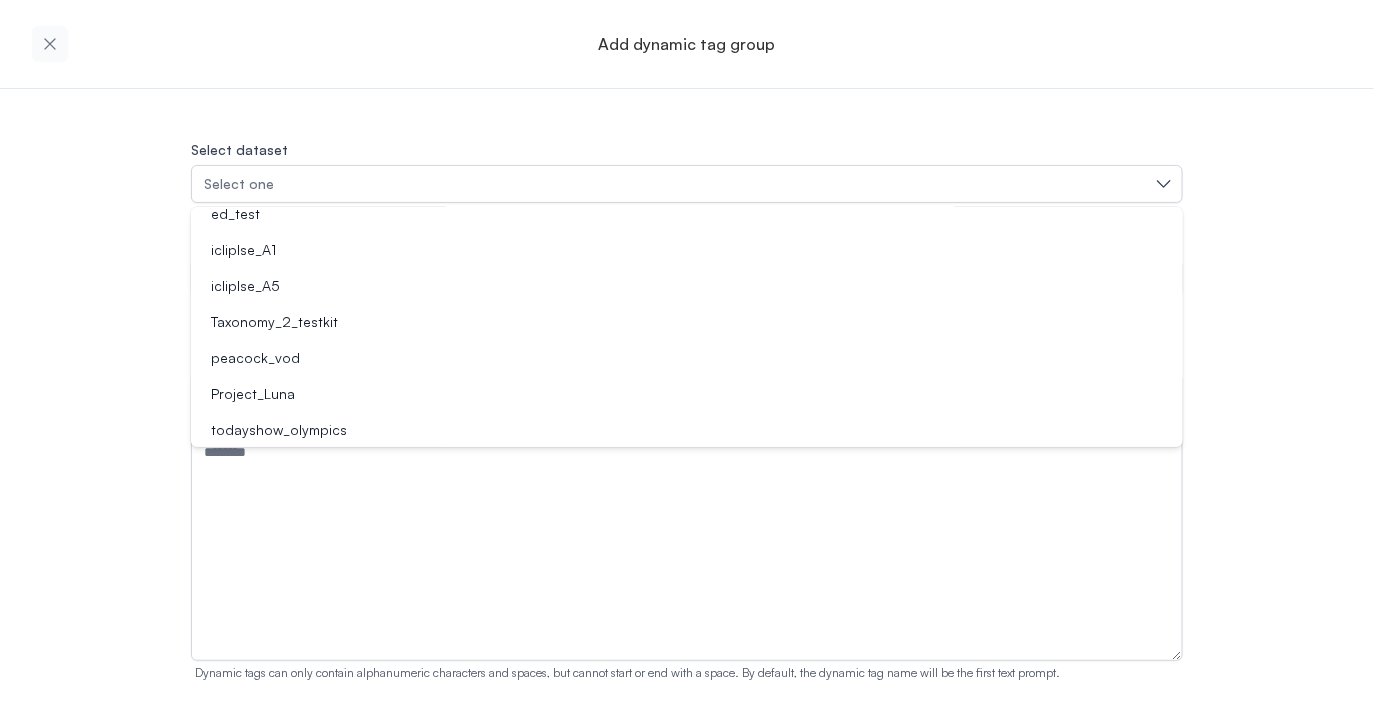click on "peacock_vod" at bounding box center (675, 358) 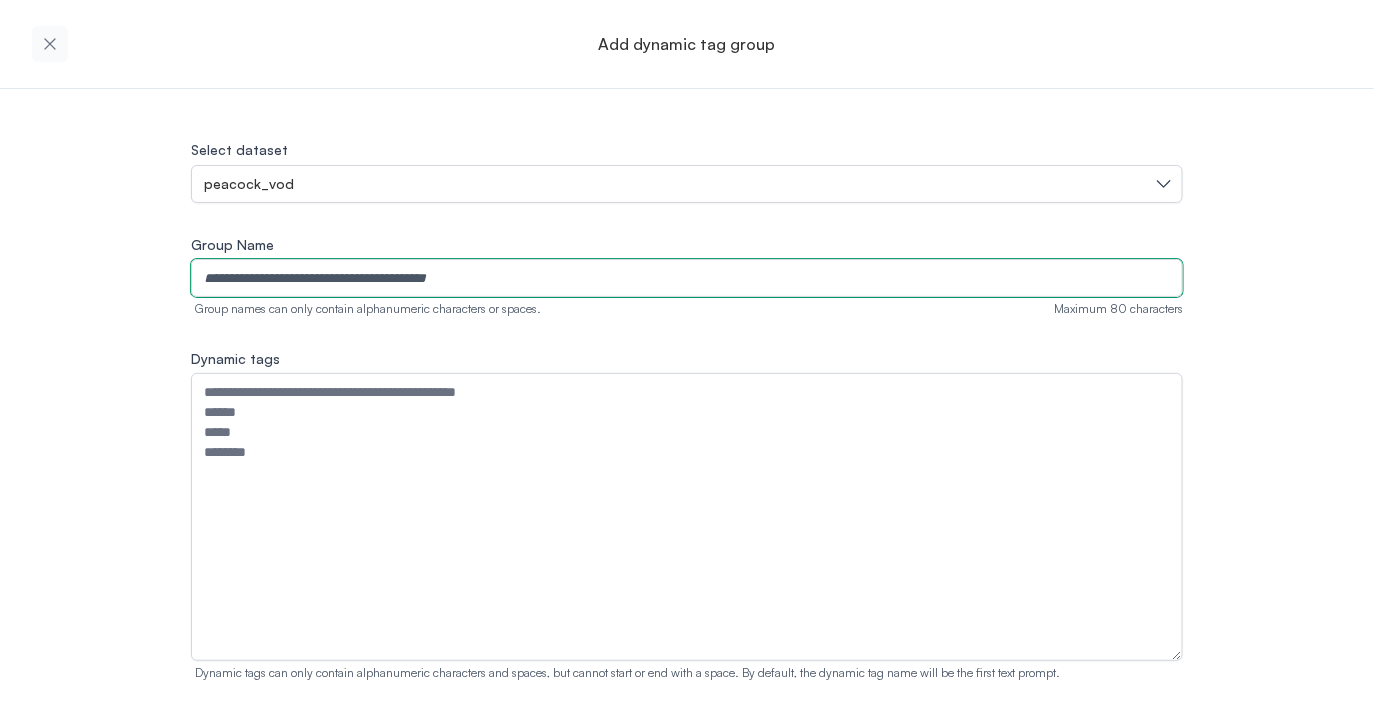 click on "Group Name" at bounding box center [687, 278] 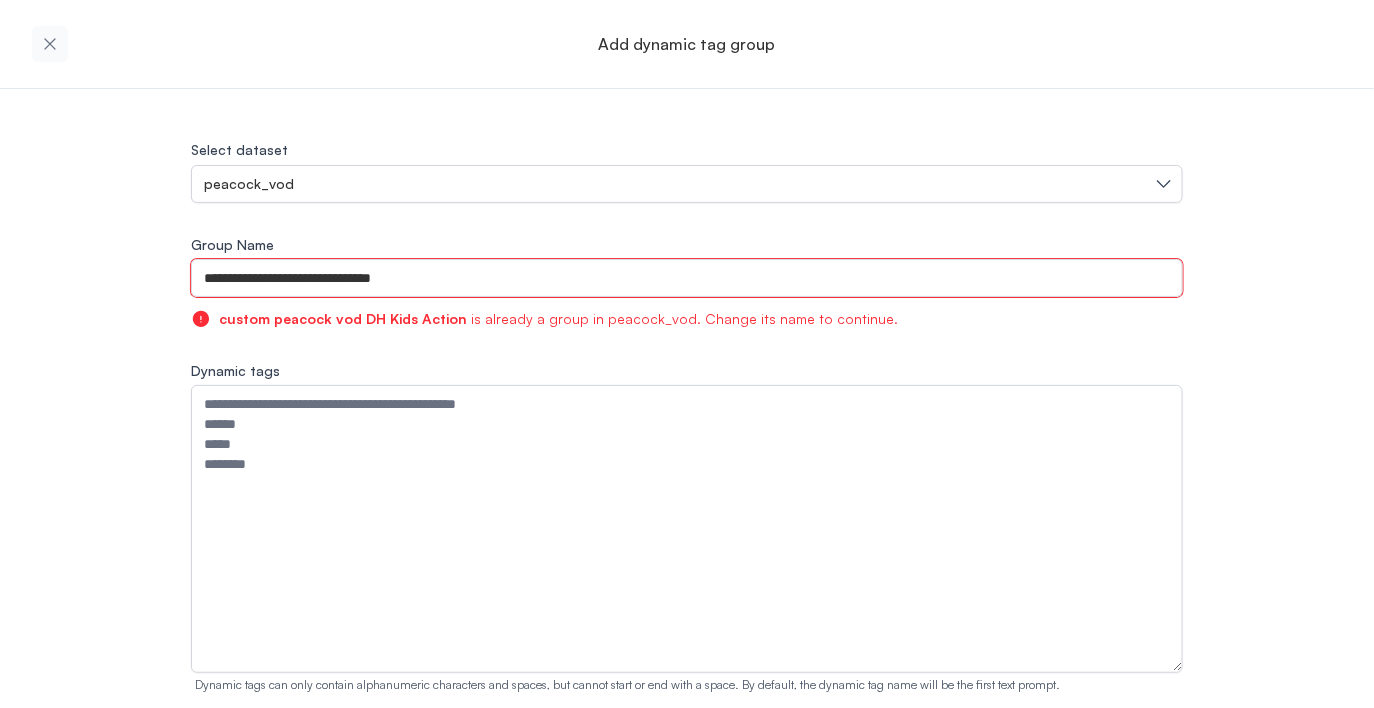 click on "**********" at bounding box center [687, 278] 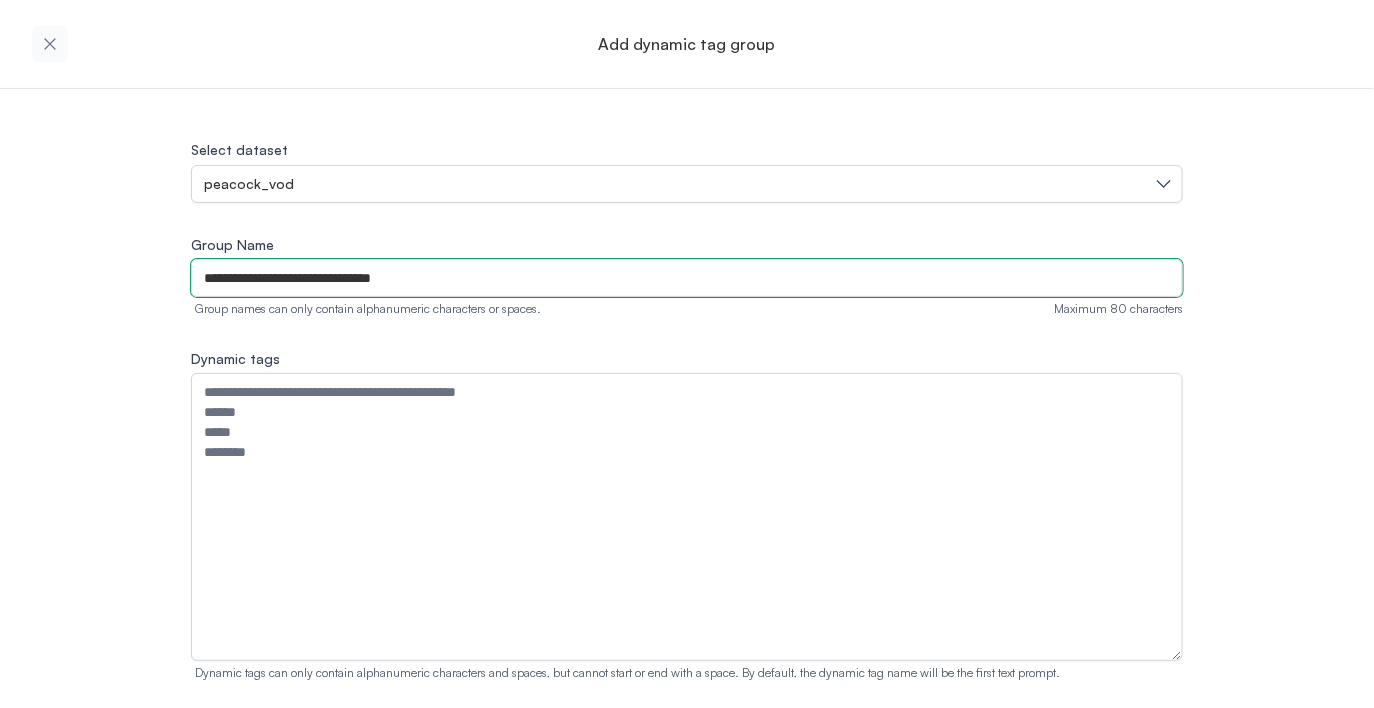 drag, startPoint x: 430, startPoint y: 276, endPoint x: 370, endPoint y: 277, distance: 60.00833 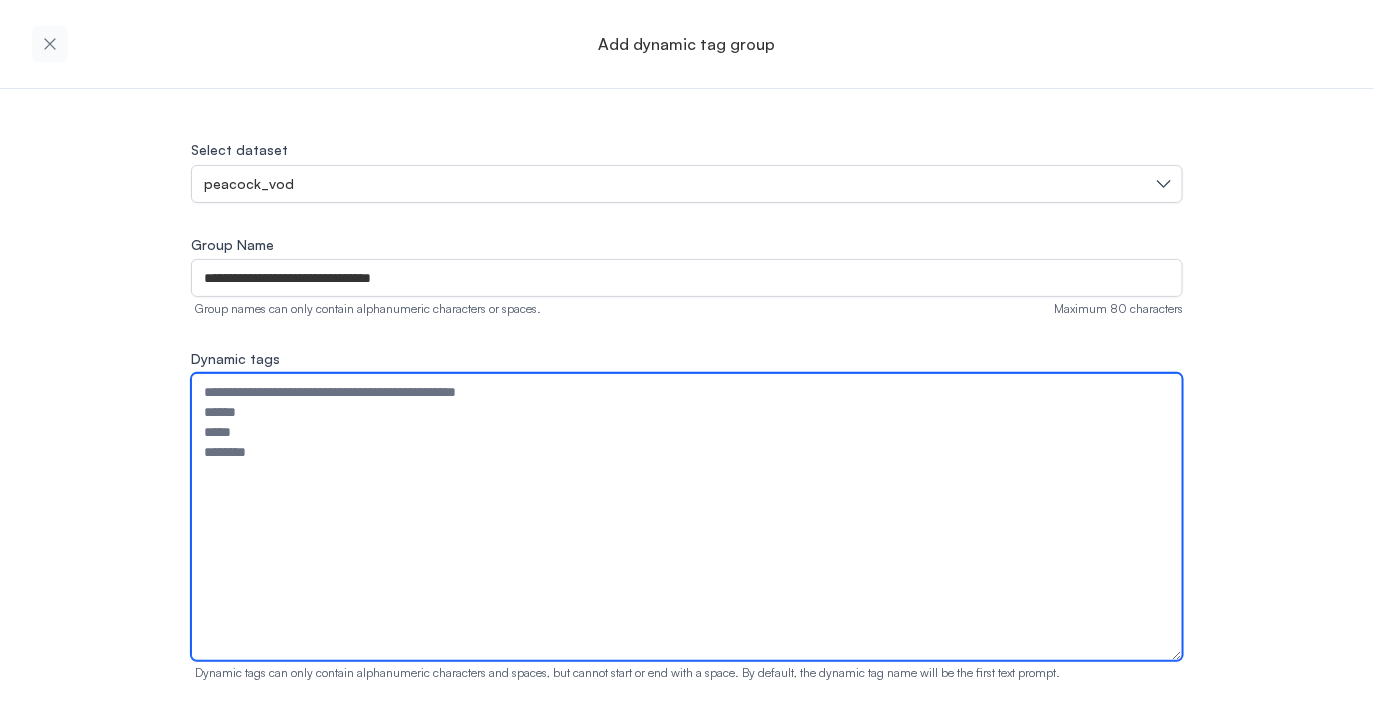 click on "Dynamic tags" at bounding box center [687, 517] 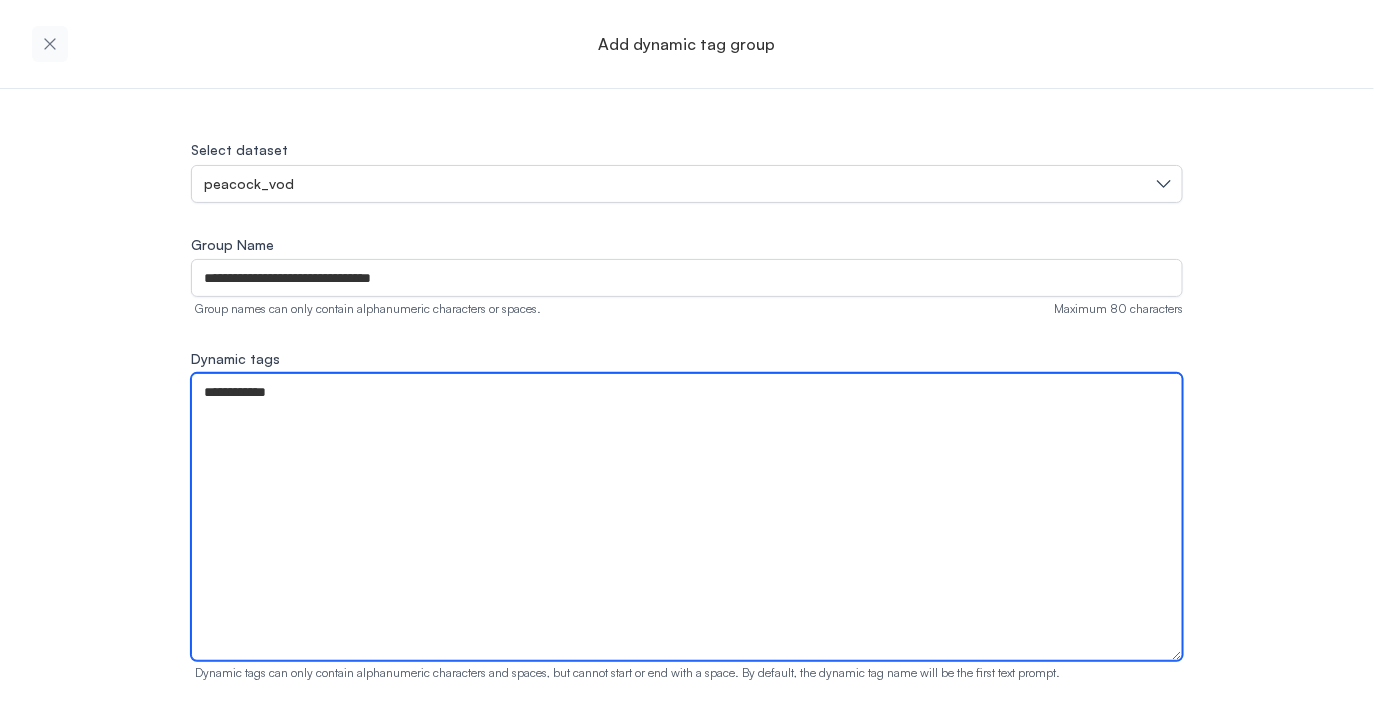 type on "**********" 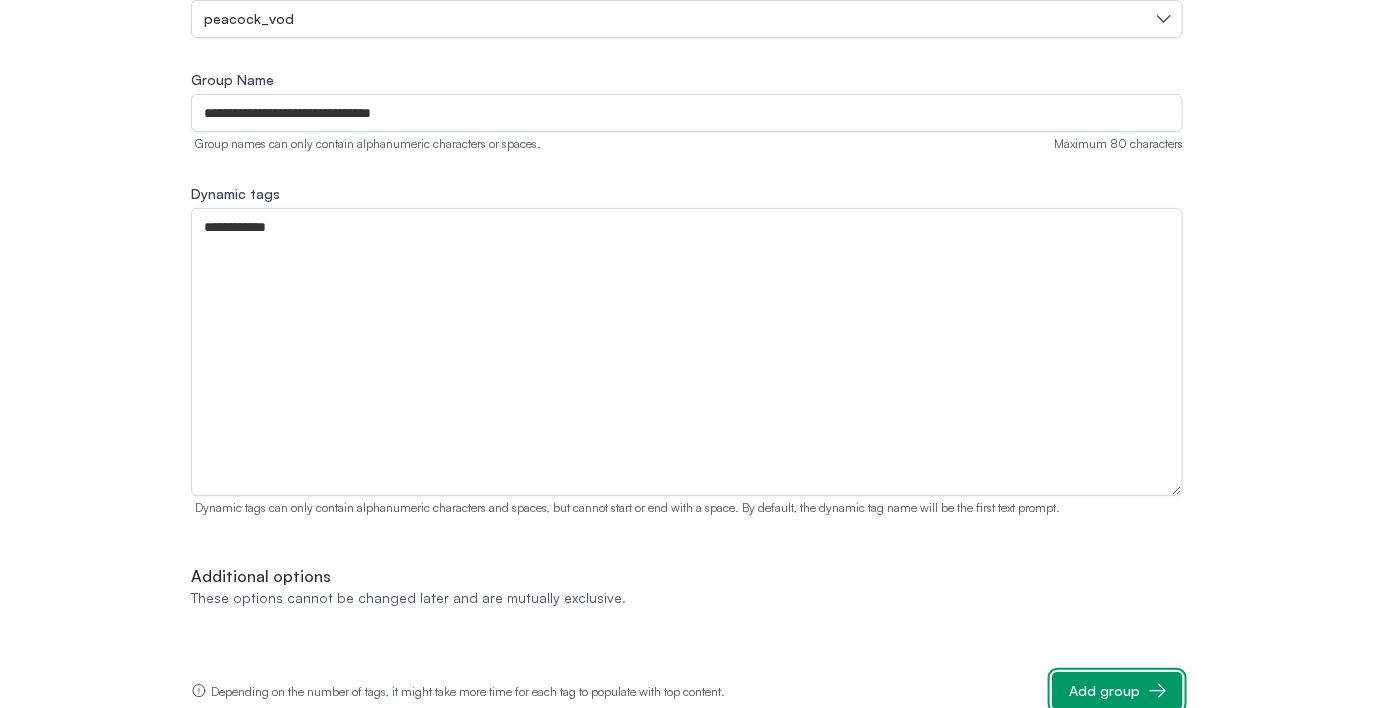 click on "Add group" at bounding box center (1117, 691) 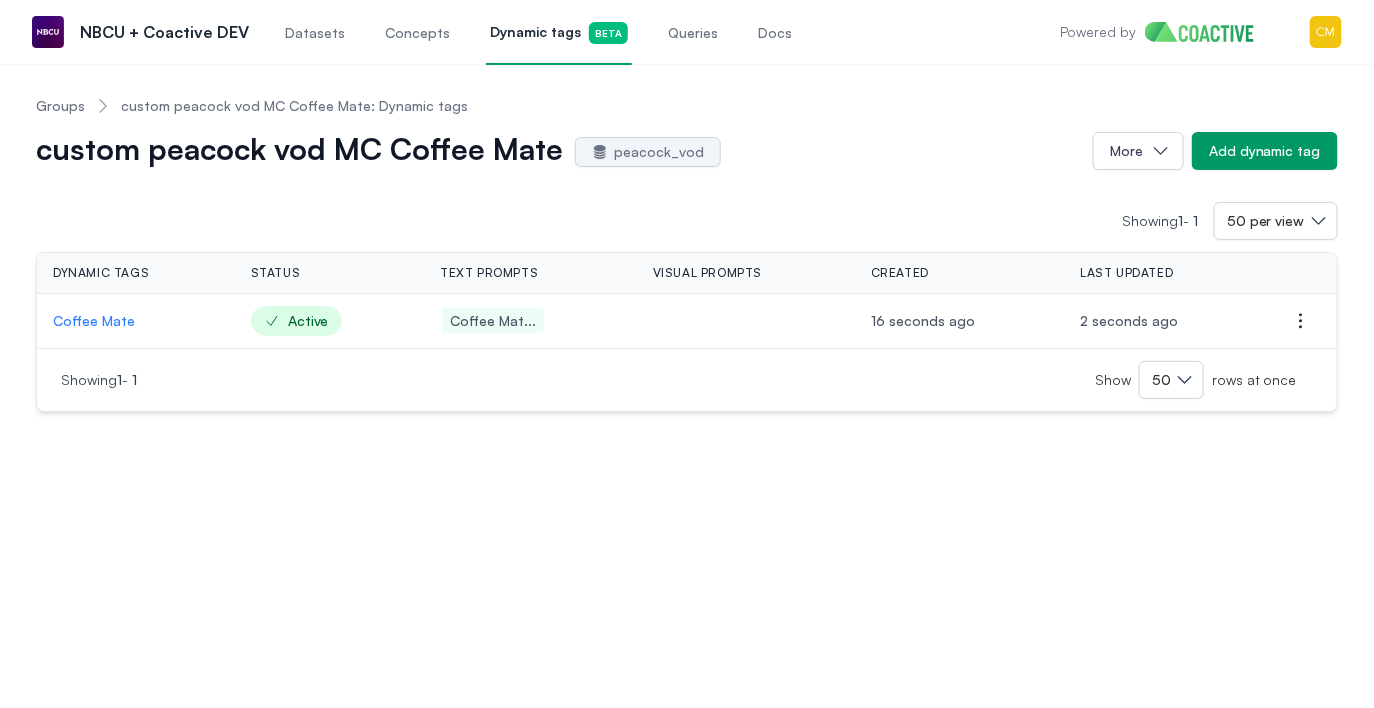 click on "Coffee Mate" at bounding box center (136, 321) 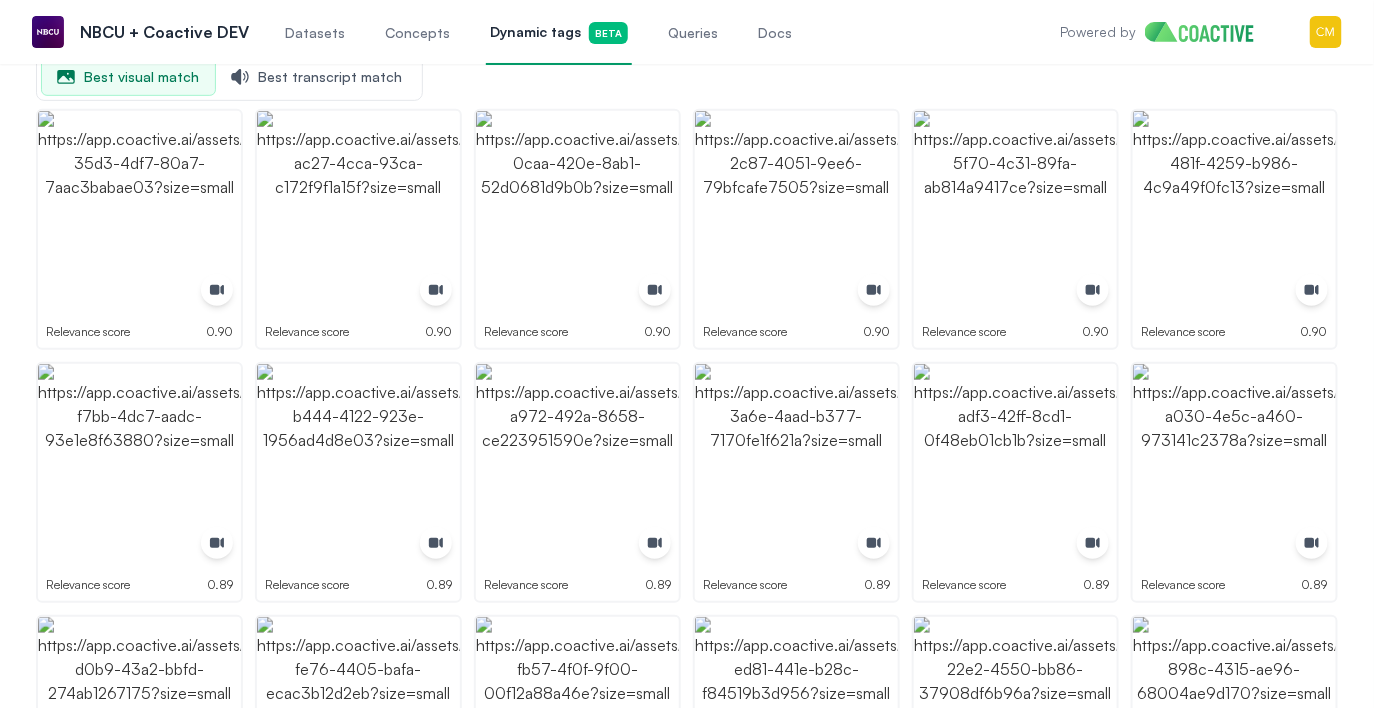 scroll, scrollTop: 0, scrollLeft: 0, axis: both 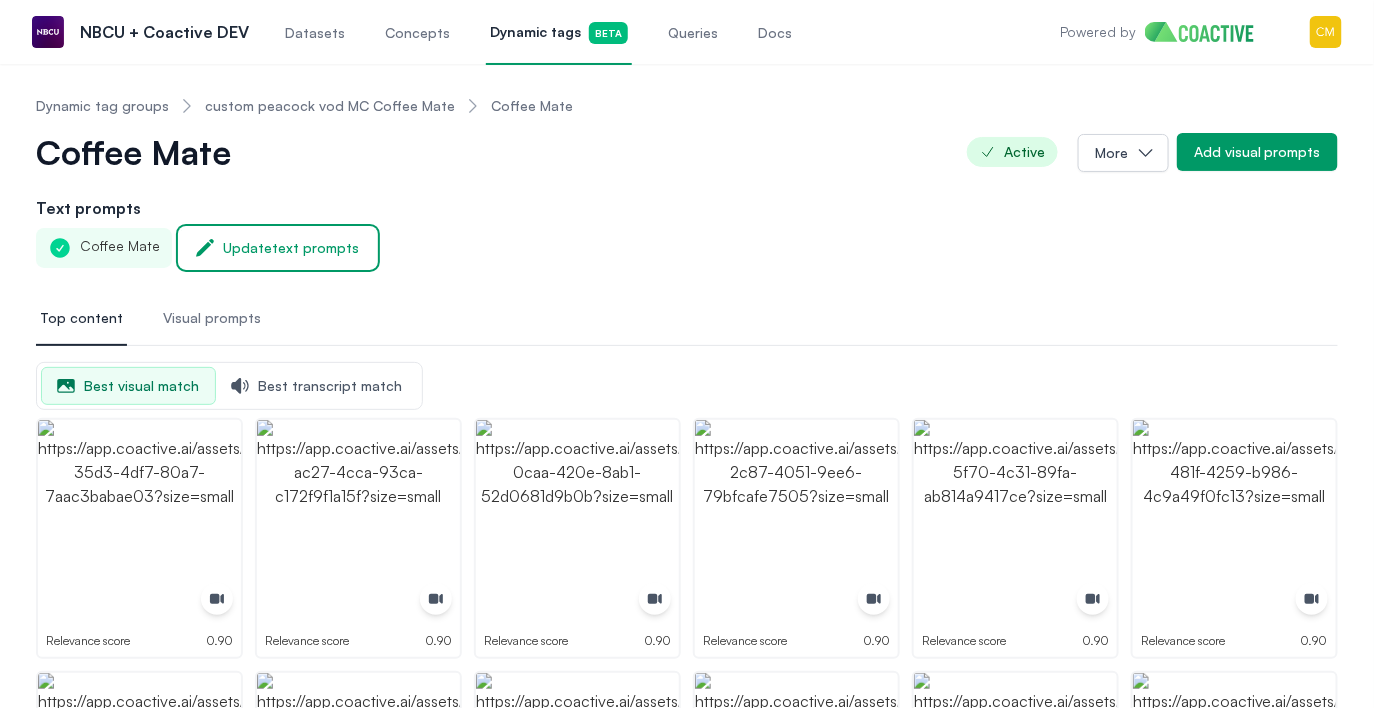 click on "Update  text prompts" at bounding box center (291, 248) 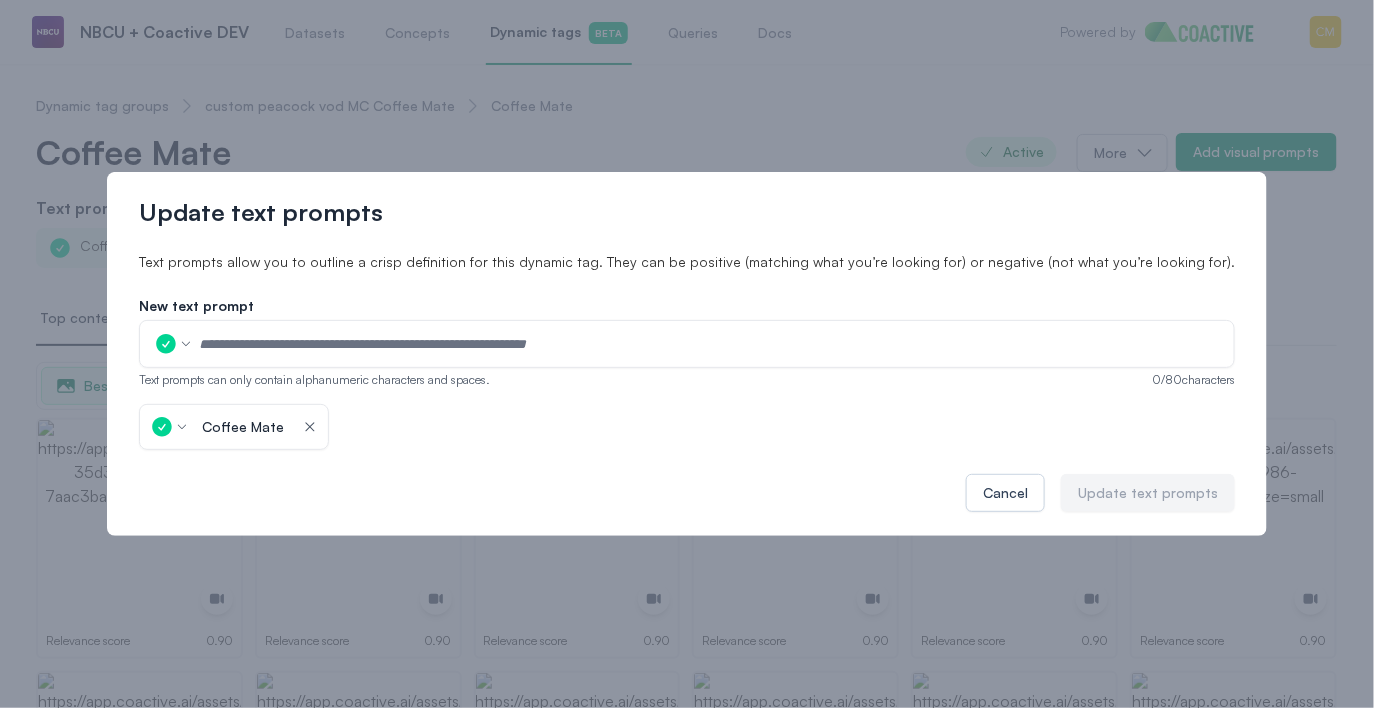 click at bounding box center [710, 344] 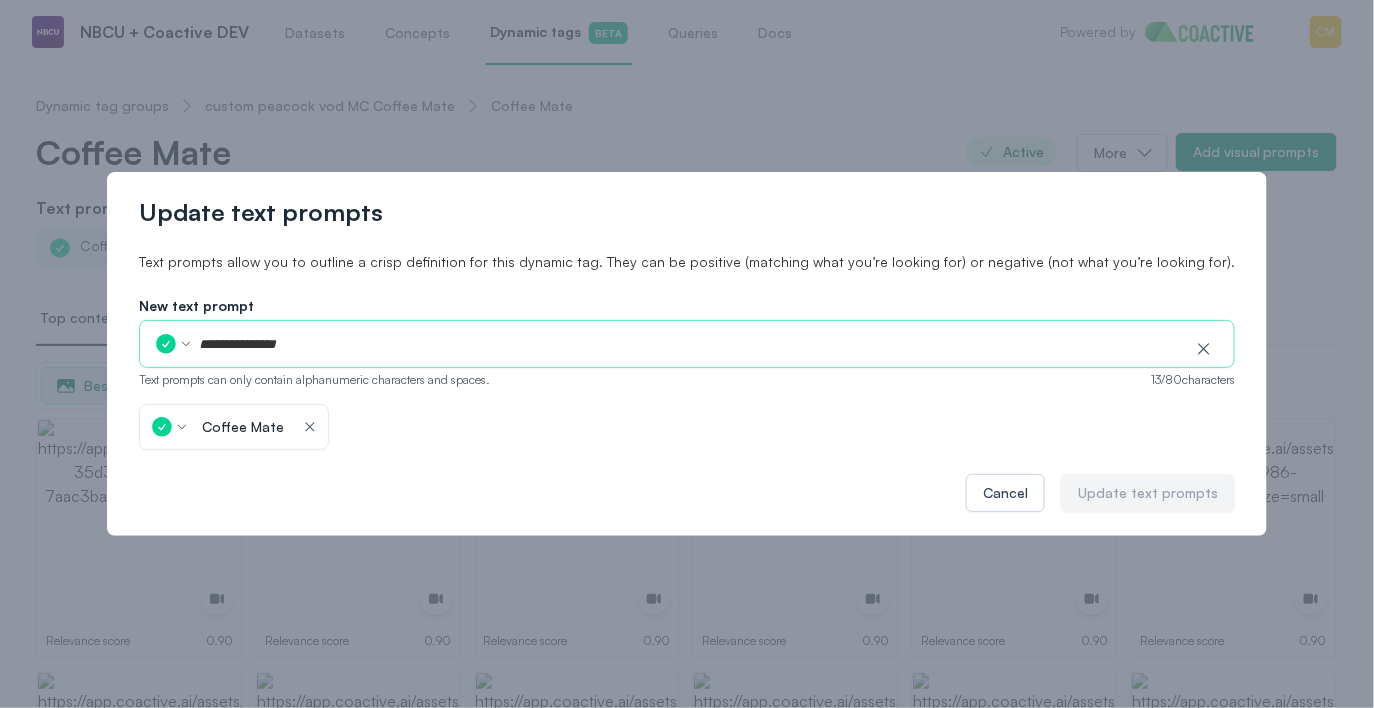 type on "**********" 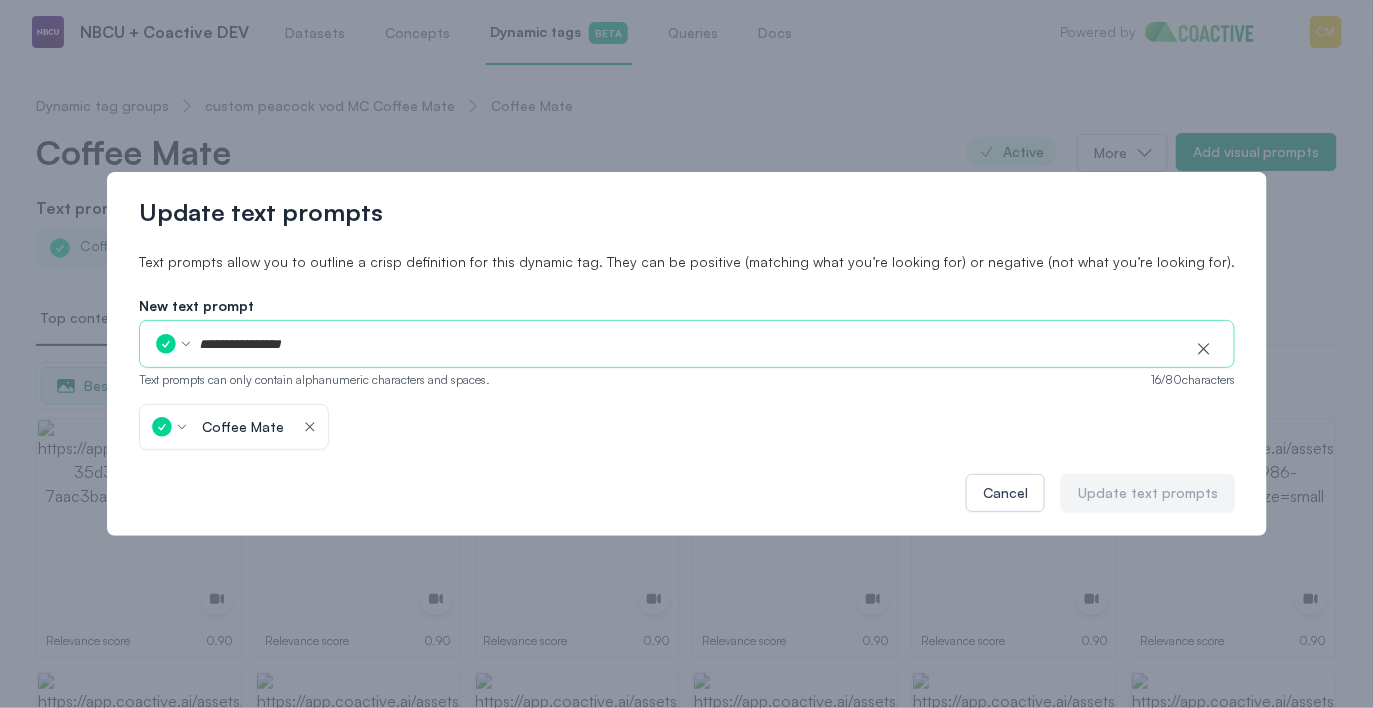 type 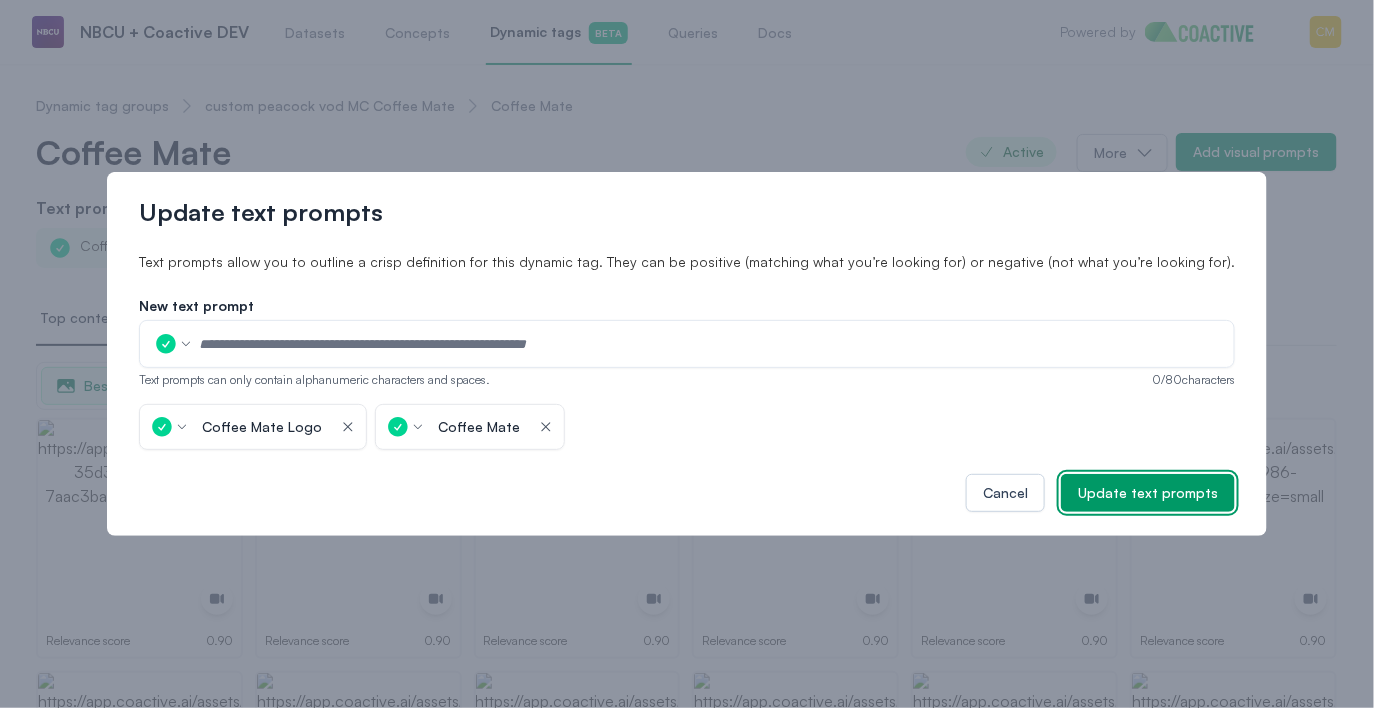 click on "Update text prompts" at bounding box center (1148, 493) 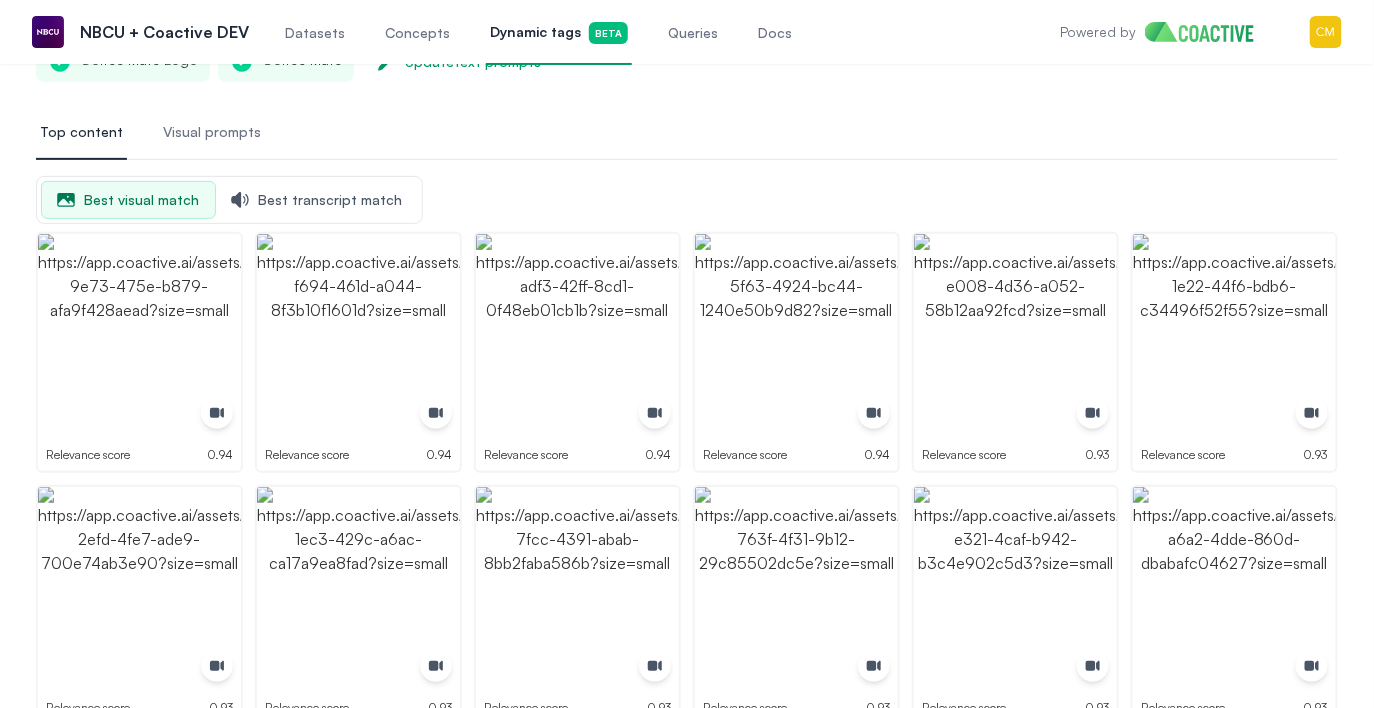 scroll, scrollTop: 0, scrollLeft: 0, axis: both 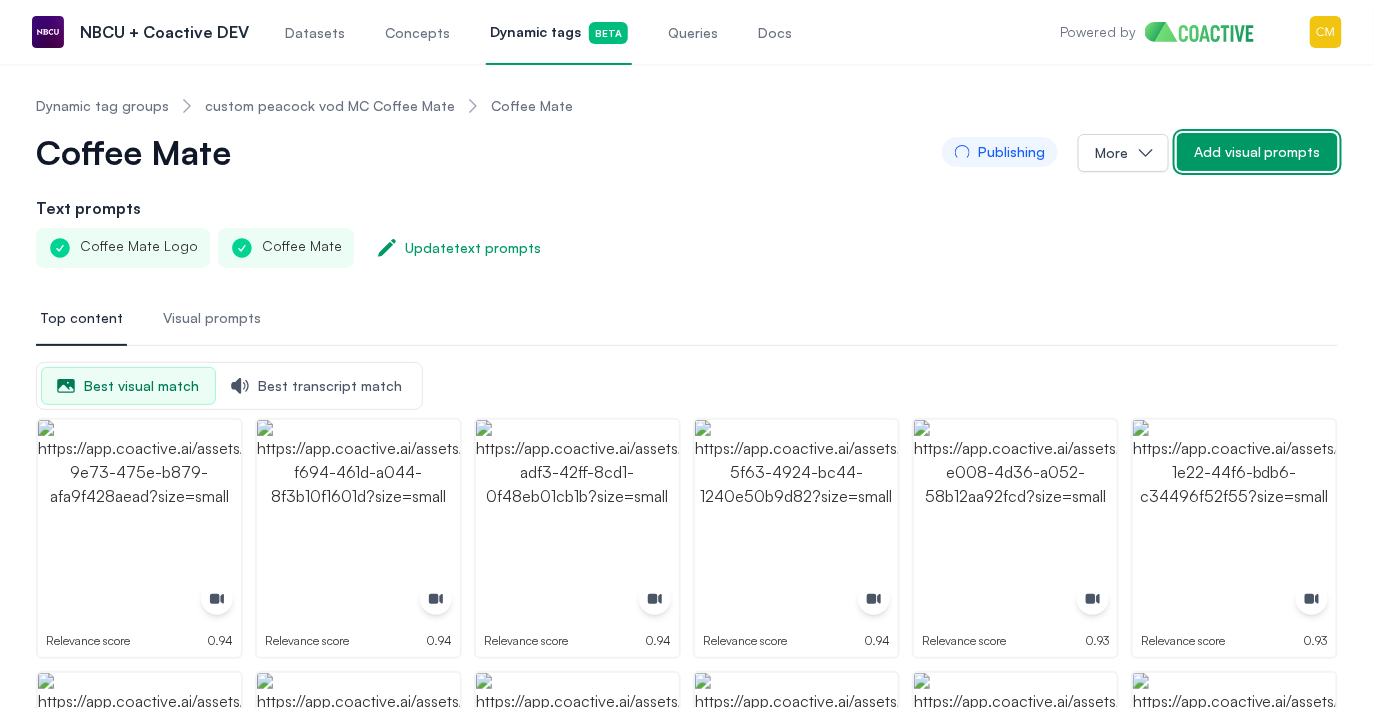 click on "Add visual prompts" at bounding box center [1257, 152] 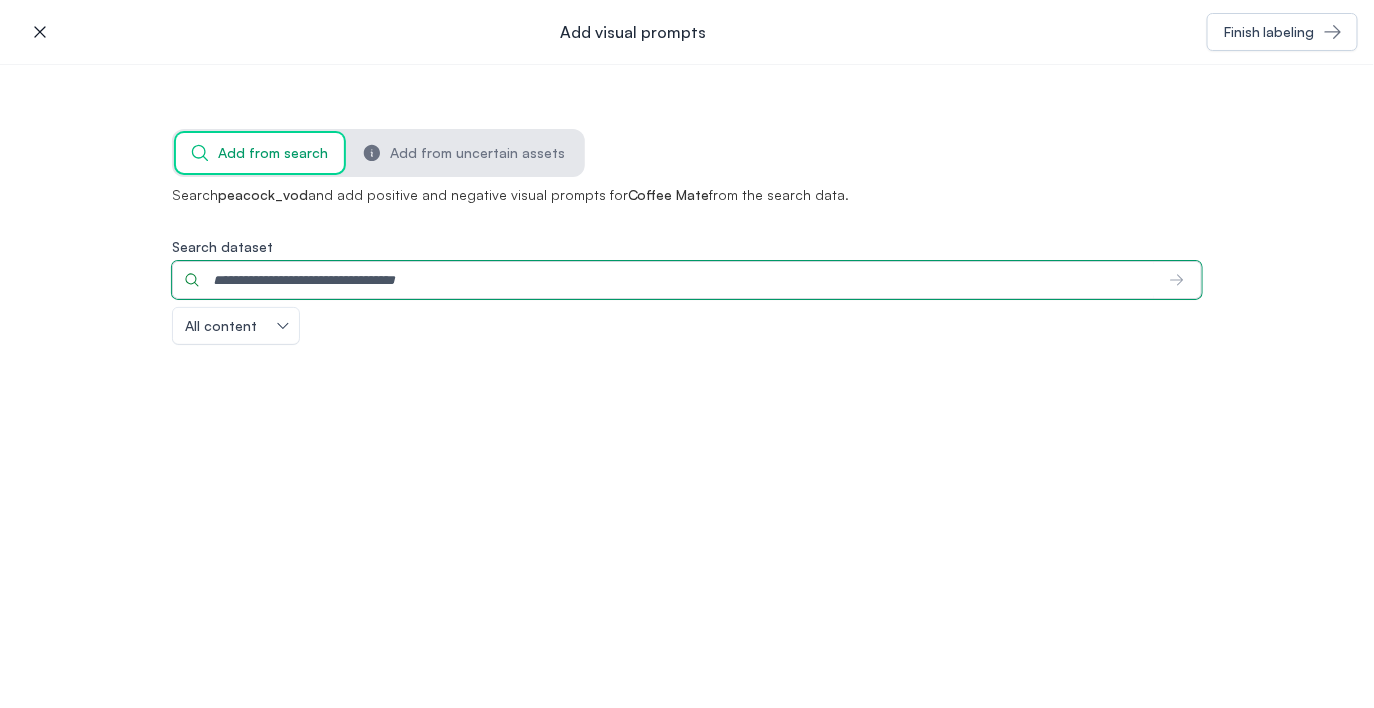 click on "Search dataset" at bounding box center (663, 280) 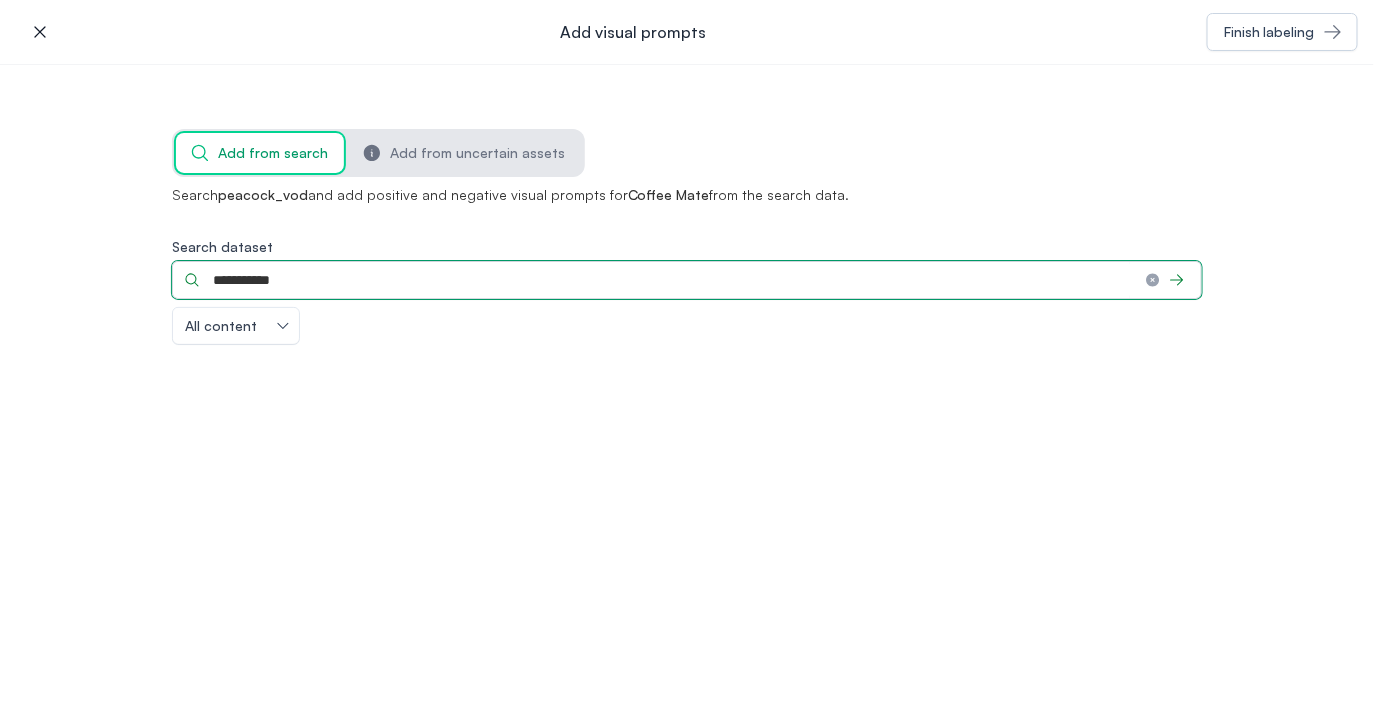 type on "**********" 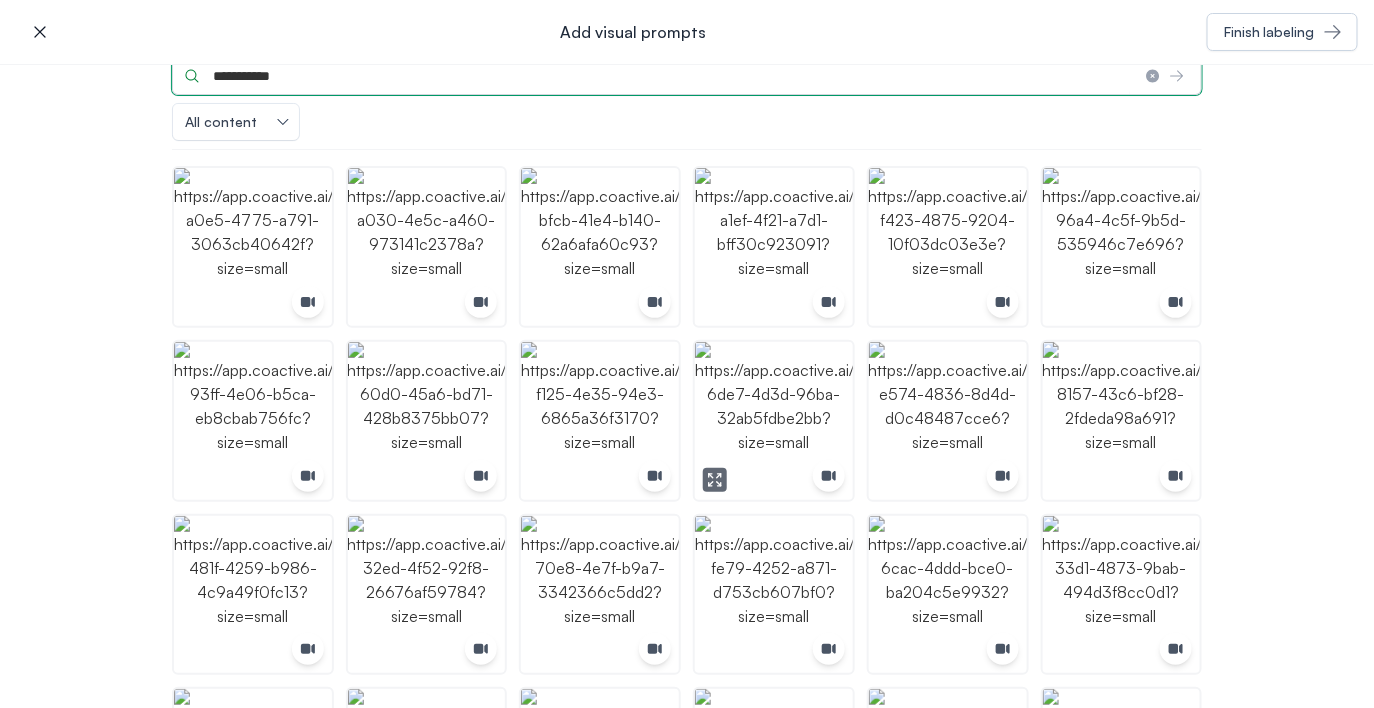 scroll, scrollTop: 612, scrollLeft: 0, axis: vertical 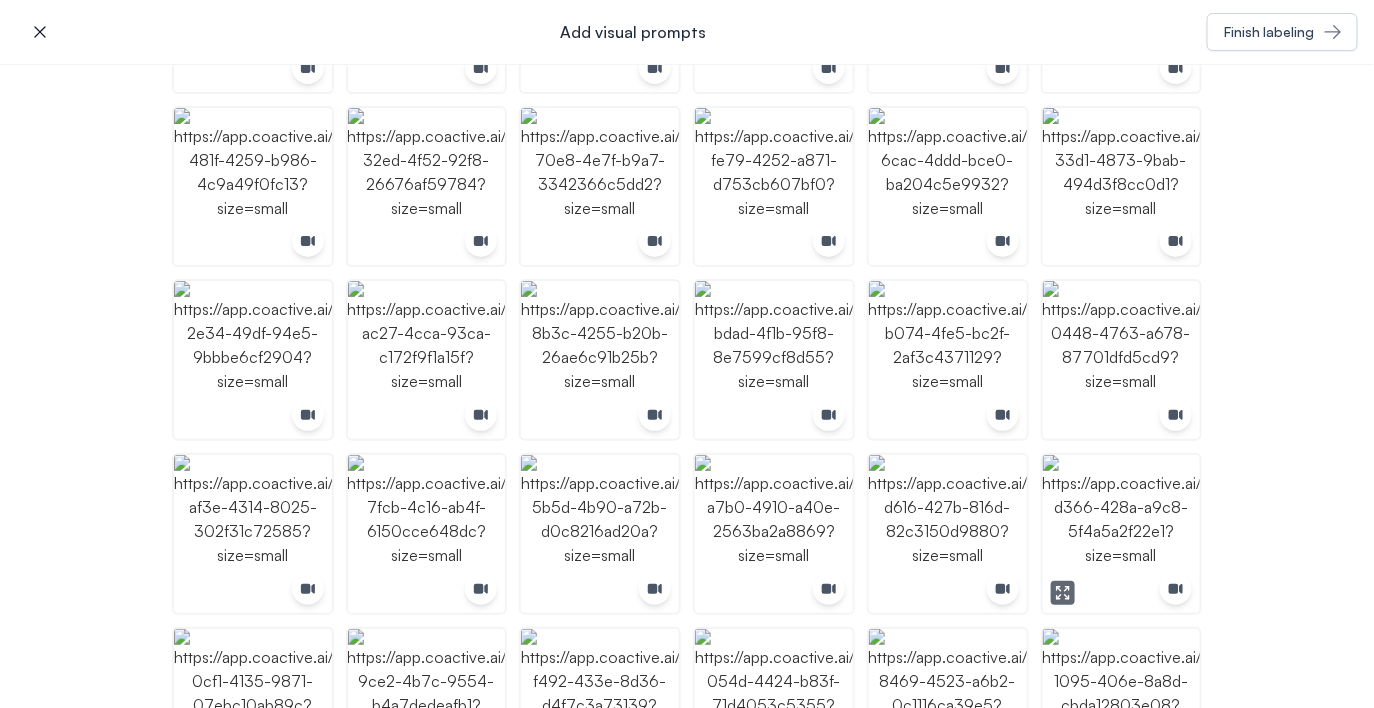 click at bounding box center (1122, 534) 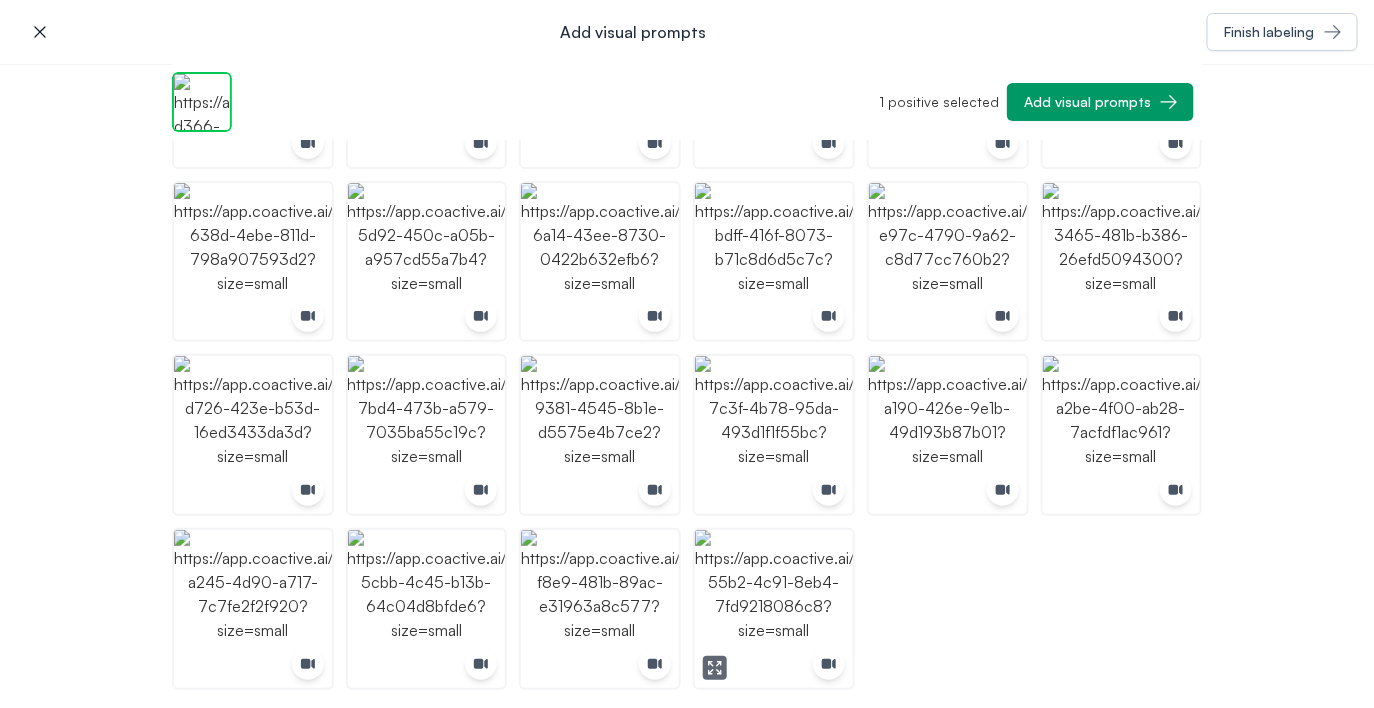 scroll, scrollTop: 2635, scrollLeft: 0, axis: vertical 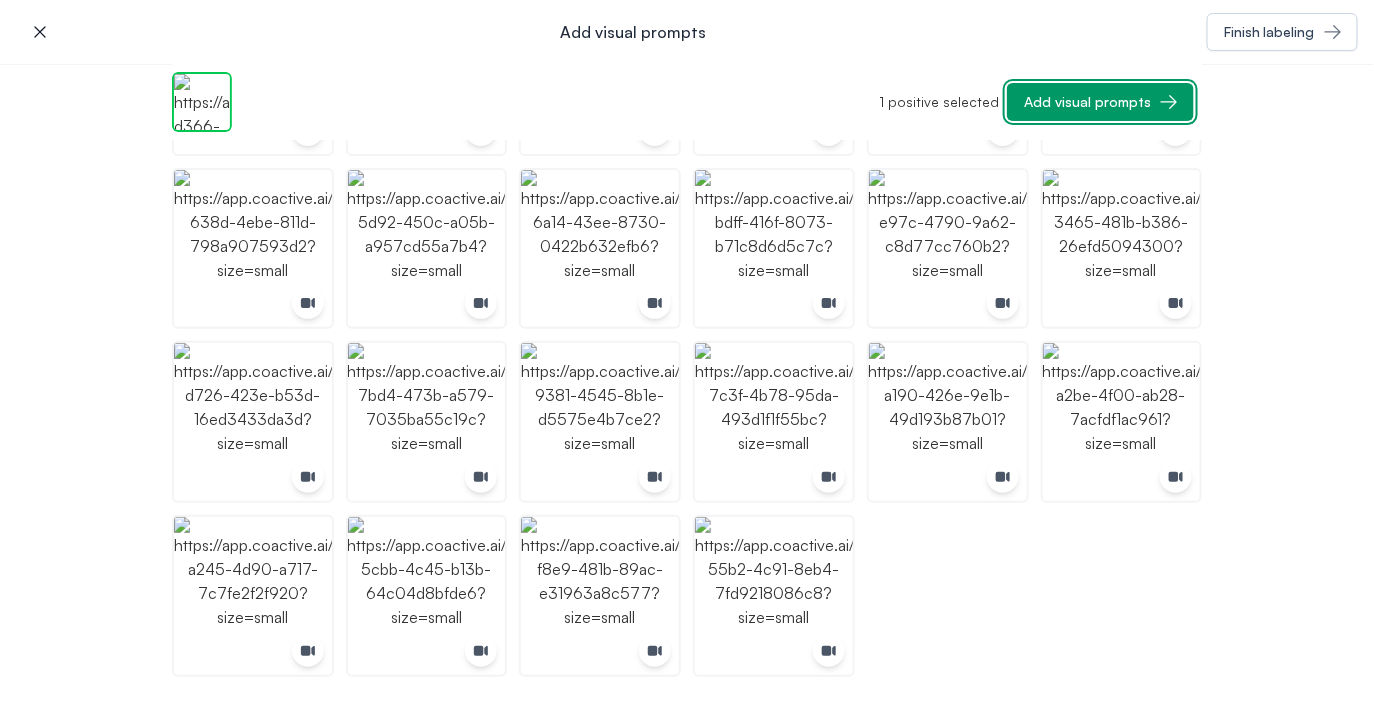 click on "Add visual prompts" at bounding box center (1087, 102) 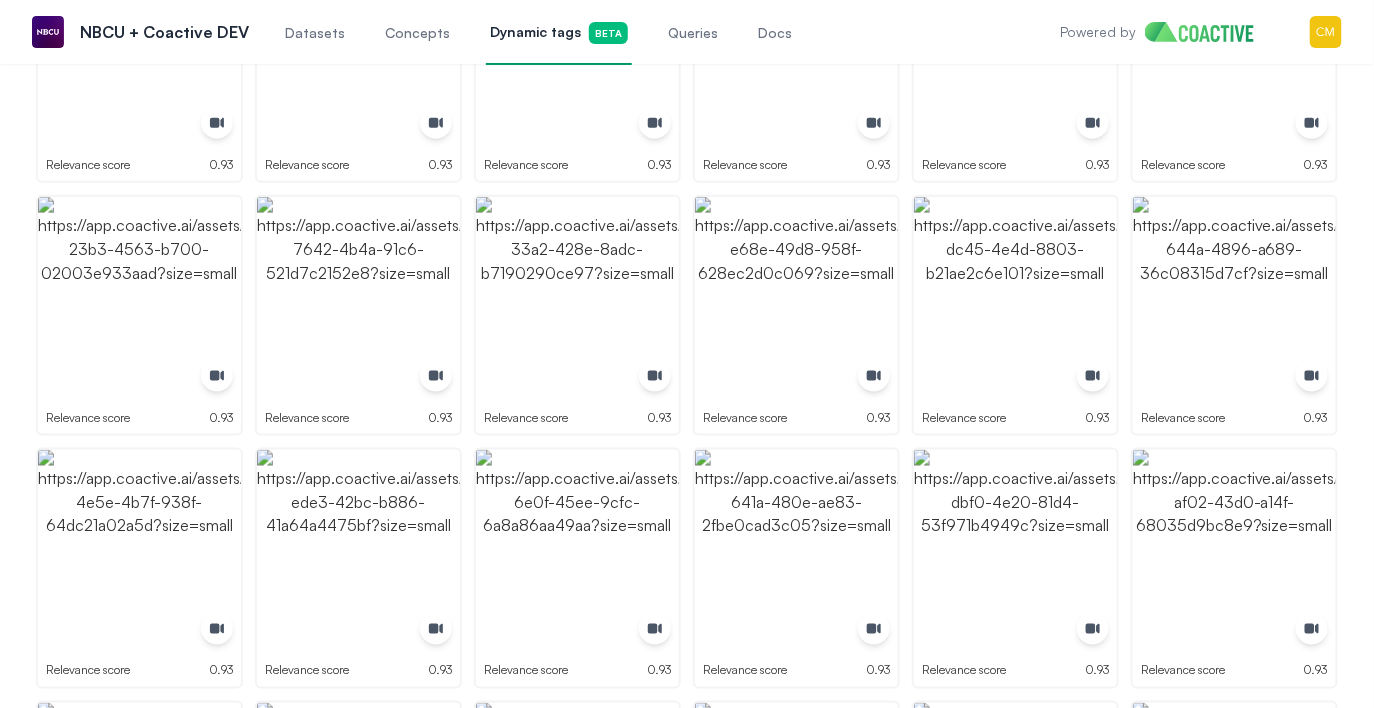 scroll, scrollTop: 541, scrollLeft: 0, axis: vertical 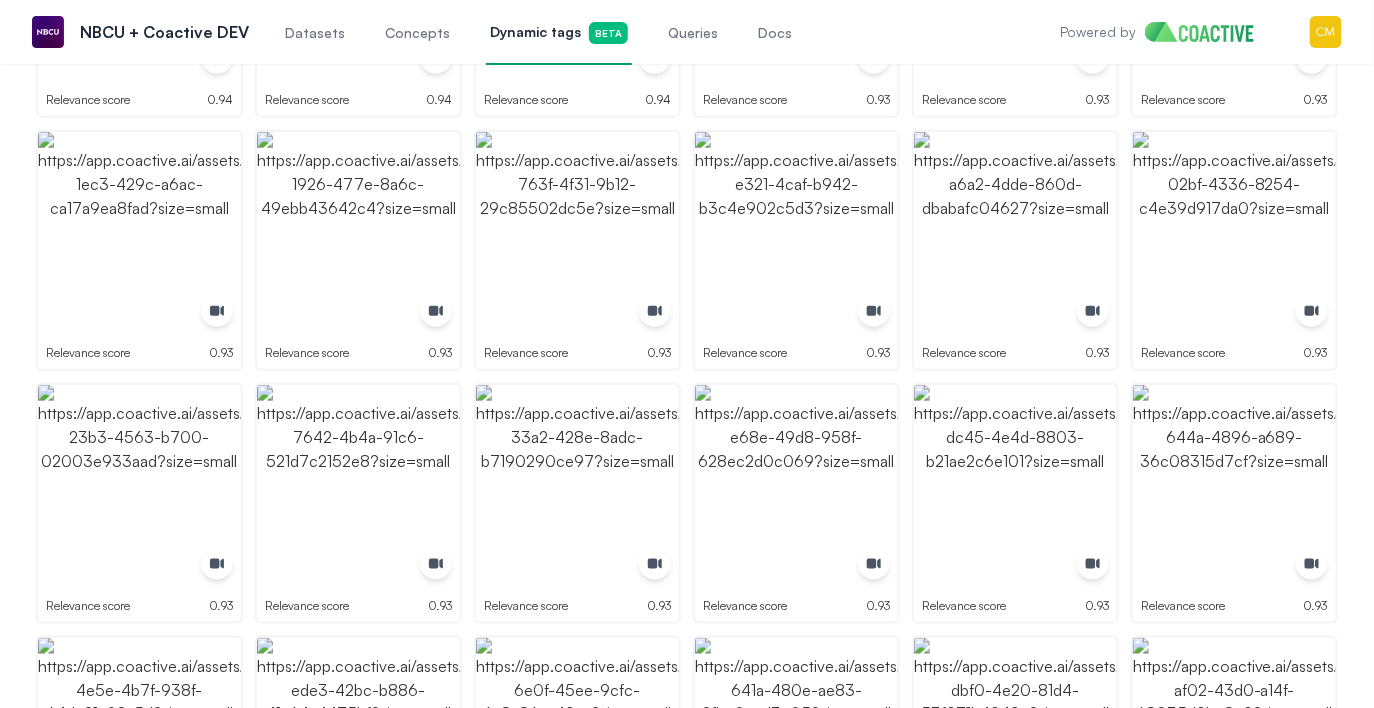 click on "Dynamic tags Beta" at bounding box center [559, 33] 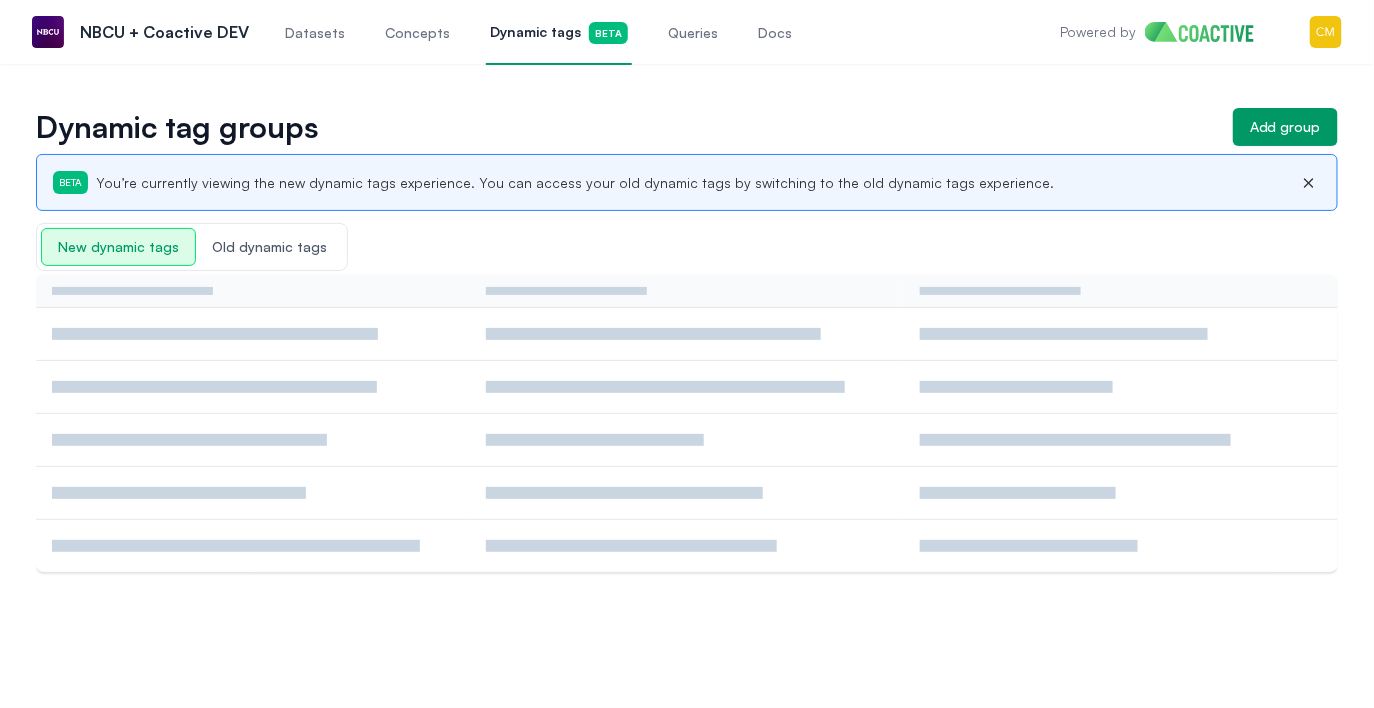 scroll, scrollTop: 0, scrollLeft: 0, axis: both 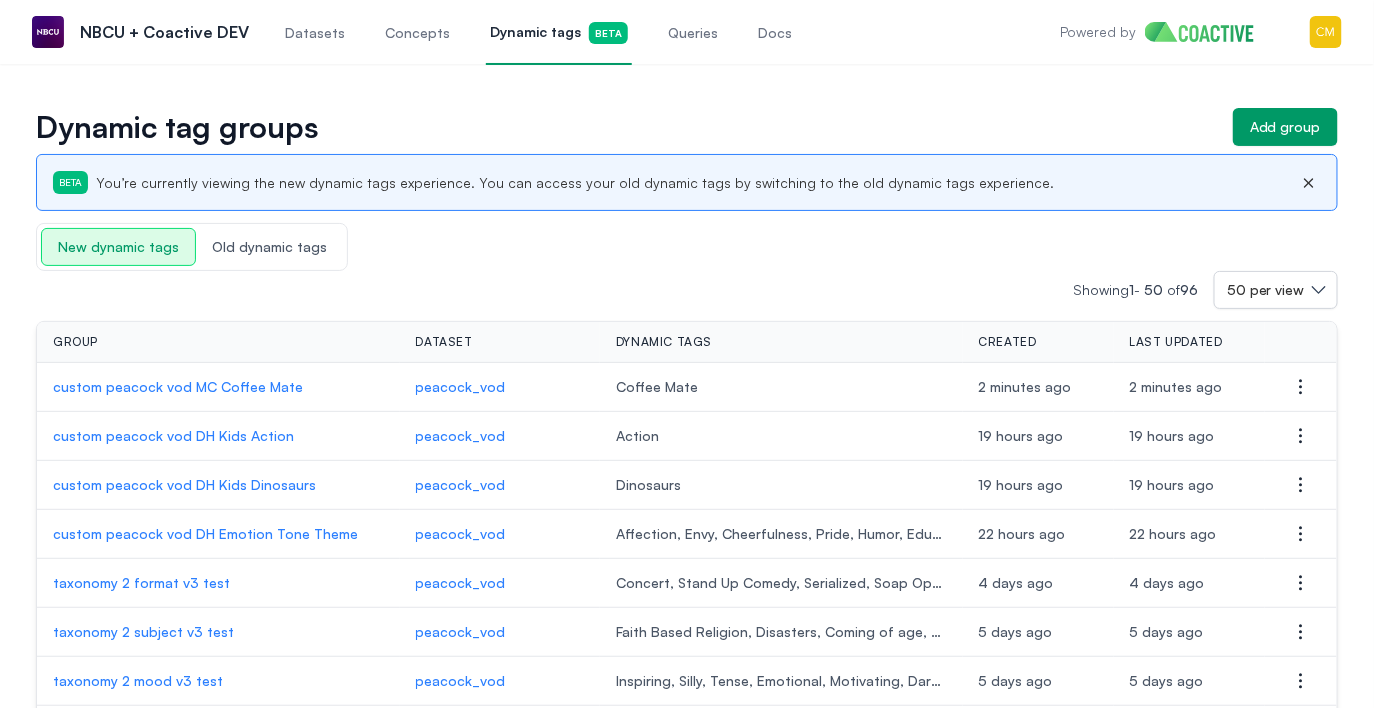 click on "custom peacock vod MC Coffee Mate" at bounding box center [218, 387] 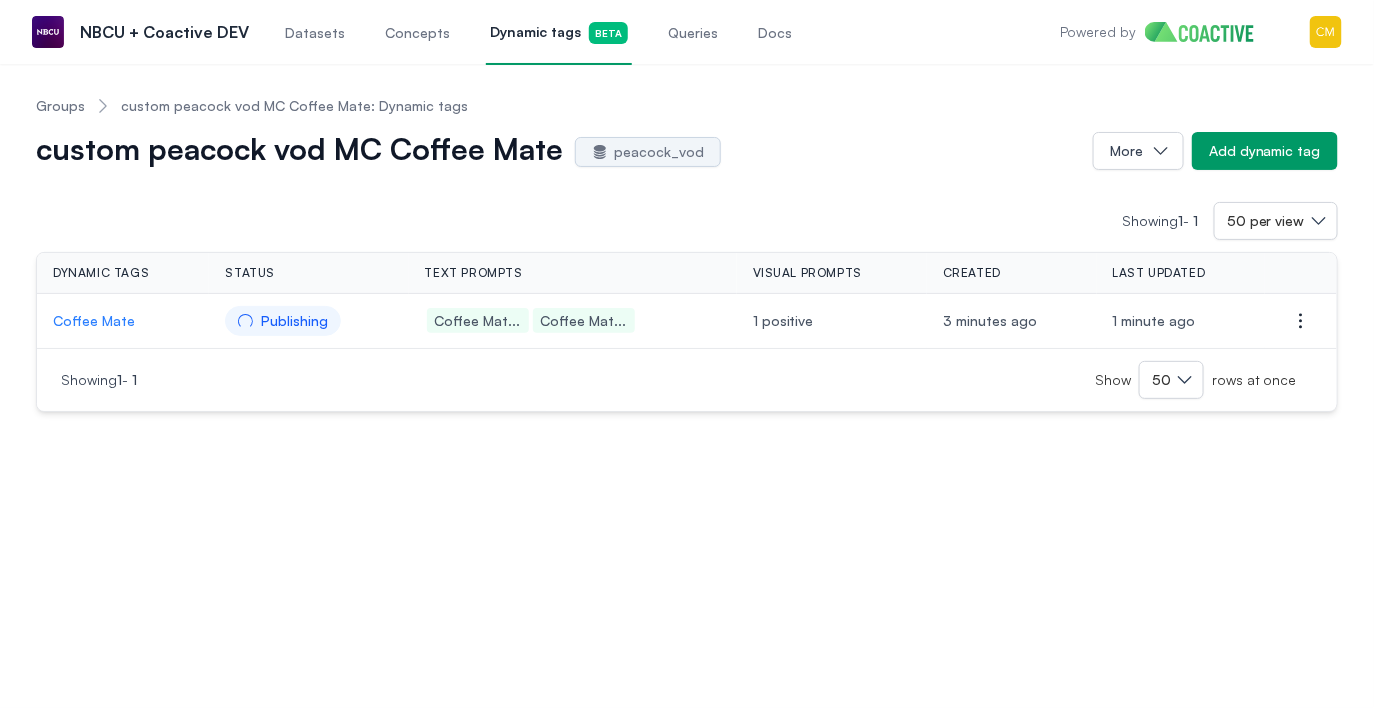 click on "Datasets" at bounding box center (315, 33) 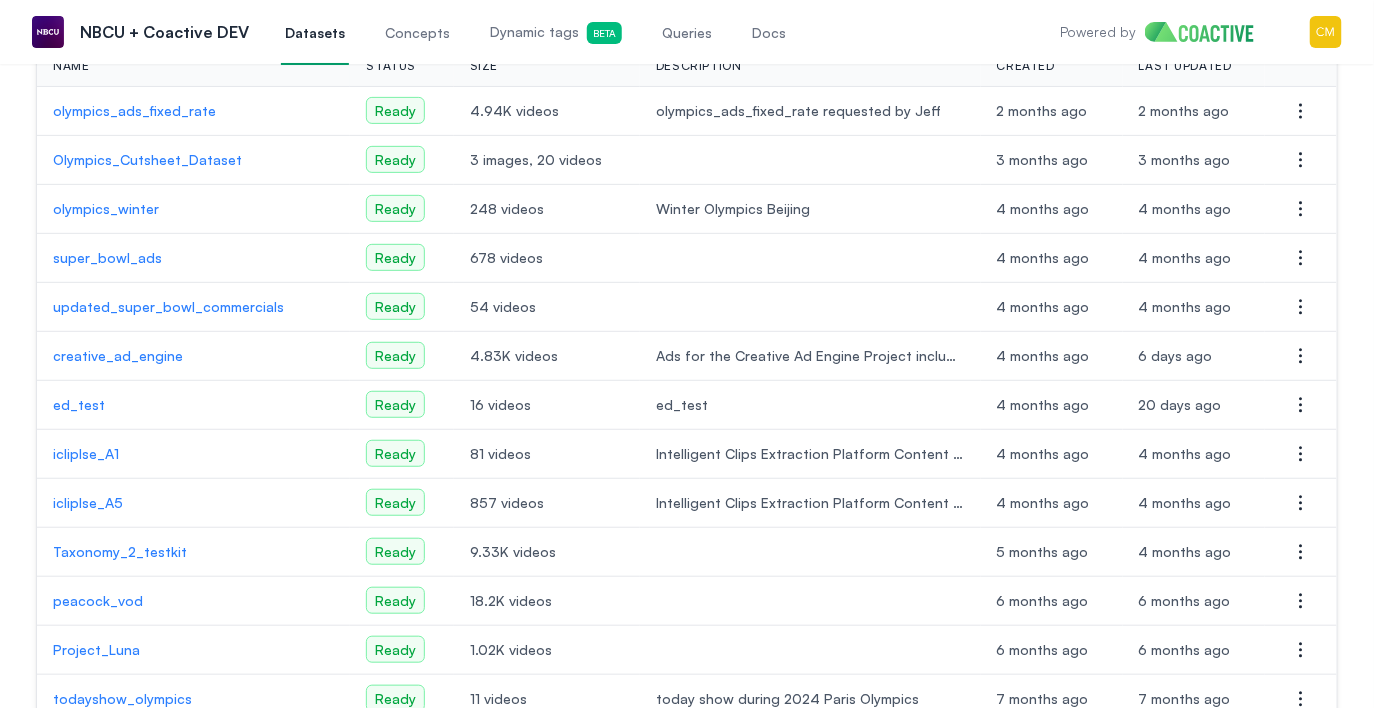 scroll, scrollTop: 206, scrollLeft: 0, axis: vertical 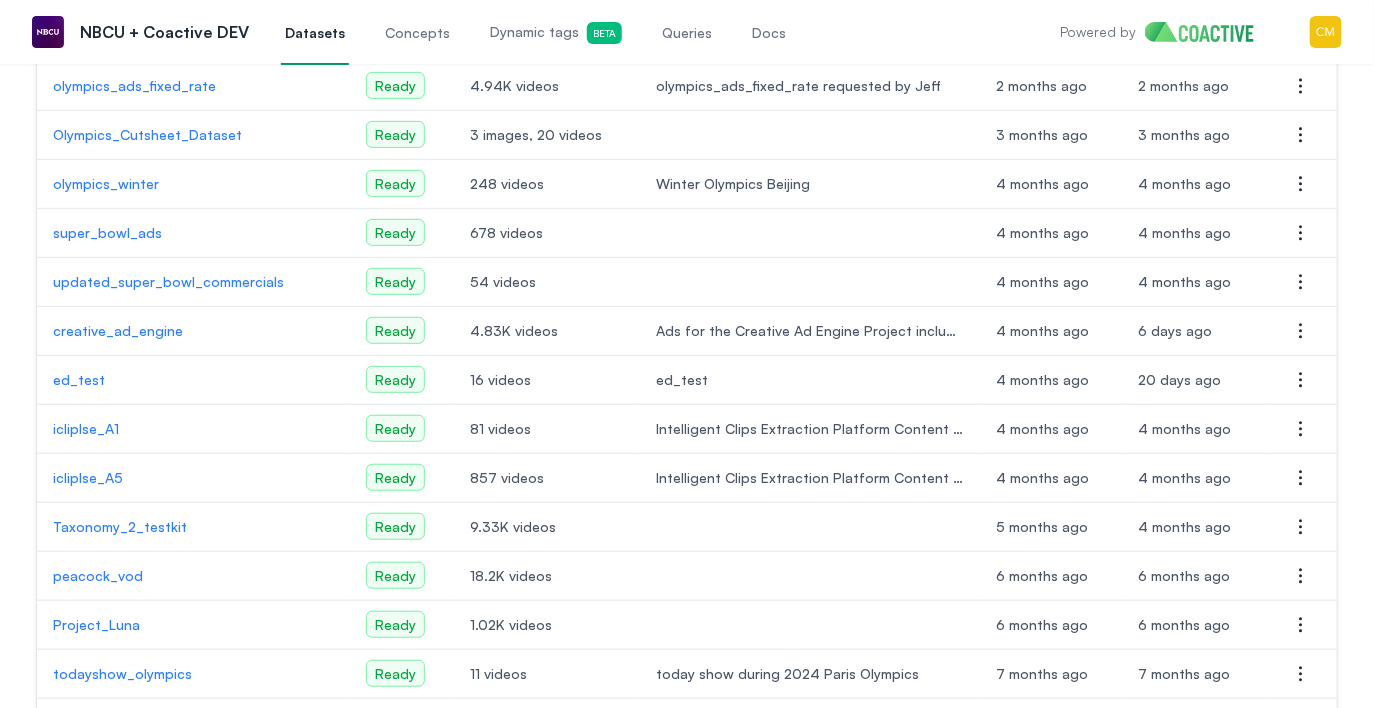 click on "peacock_vod" at bounding box center (193, 576) 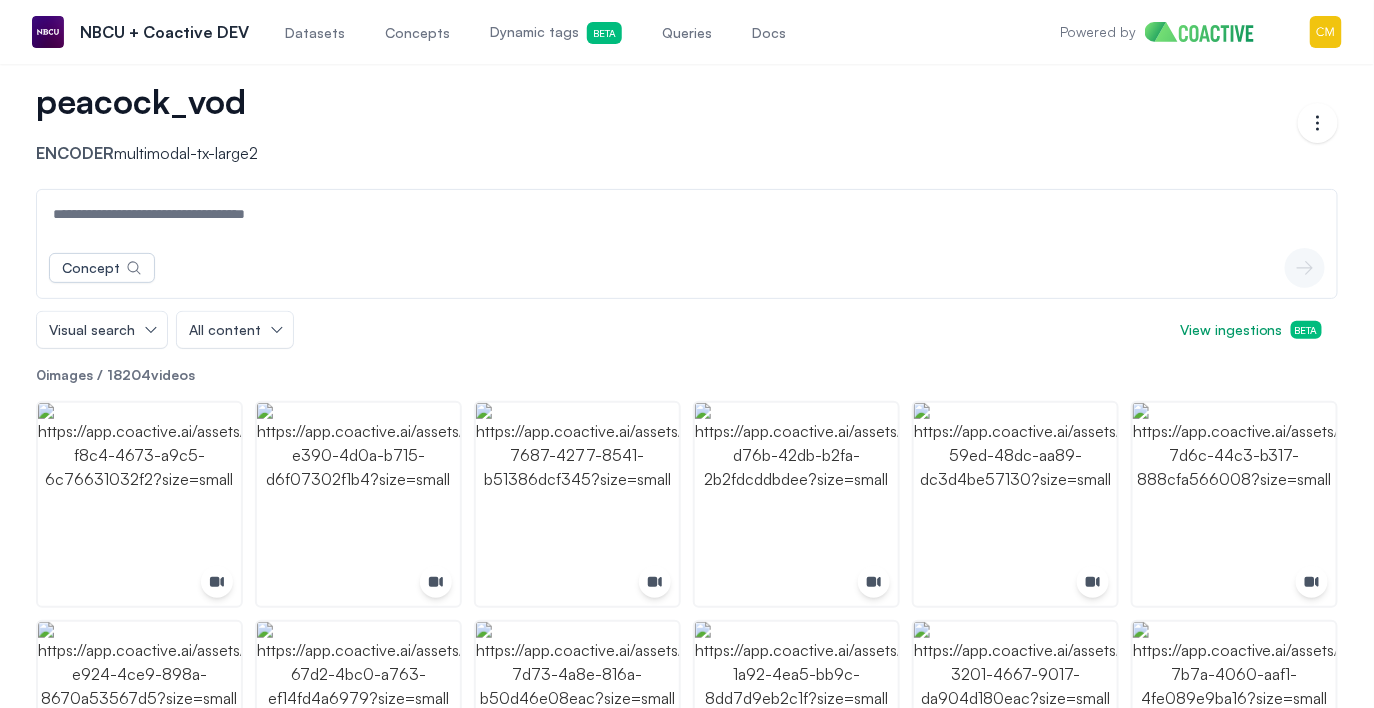 scroll, scrollTop: 26, scrollLeft: 0, axis: vertical 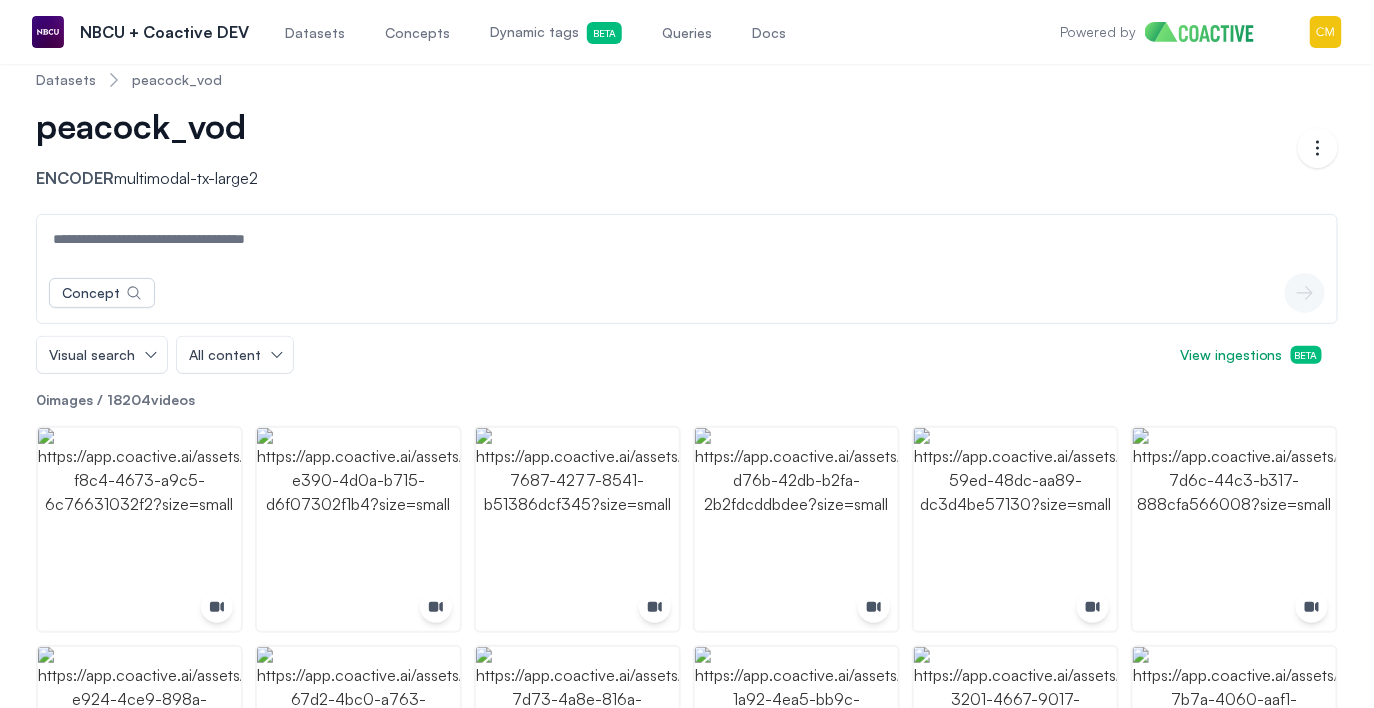 click at bounding box center [687, 239] 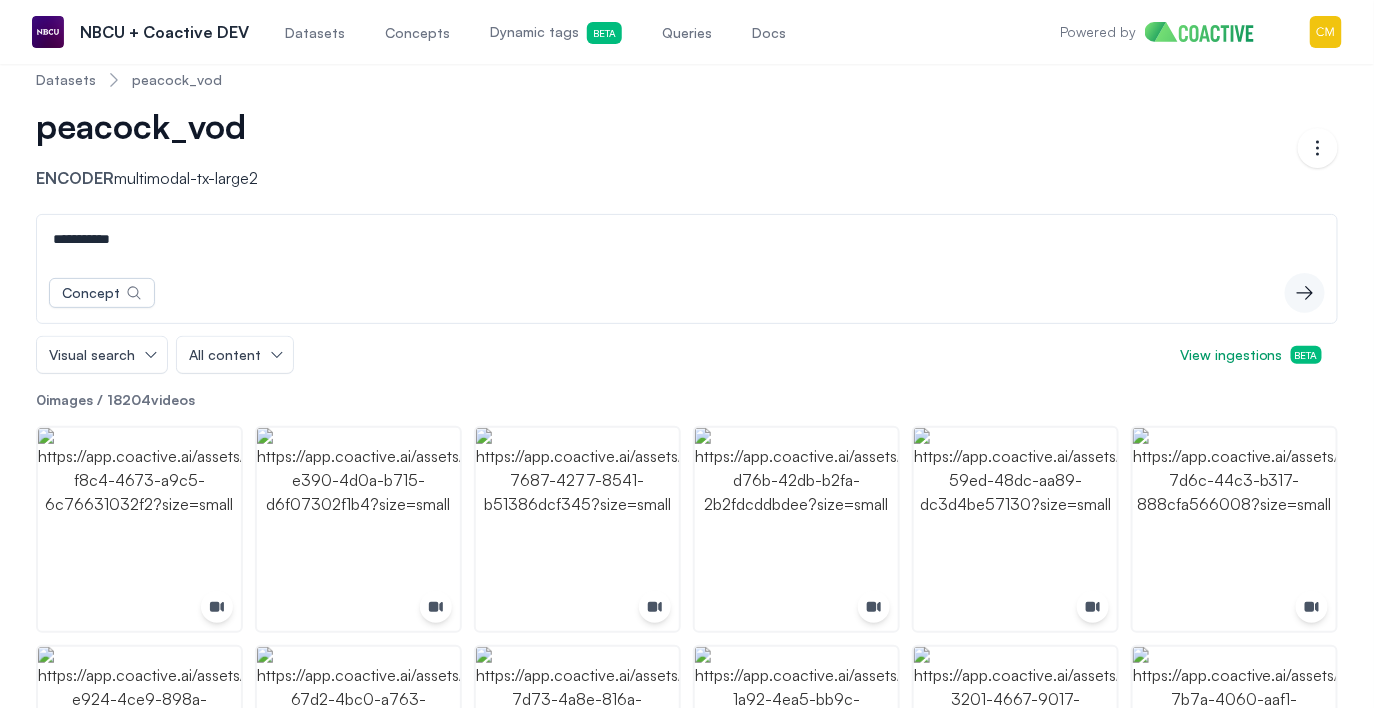 type on "**********" 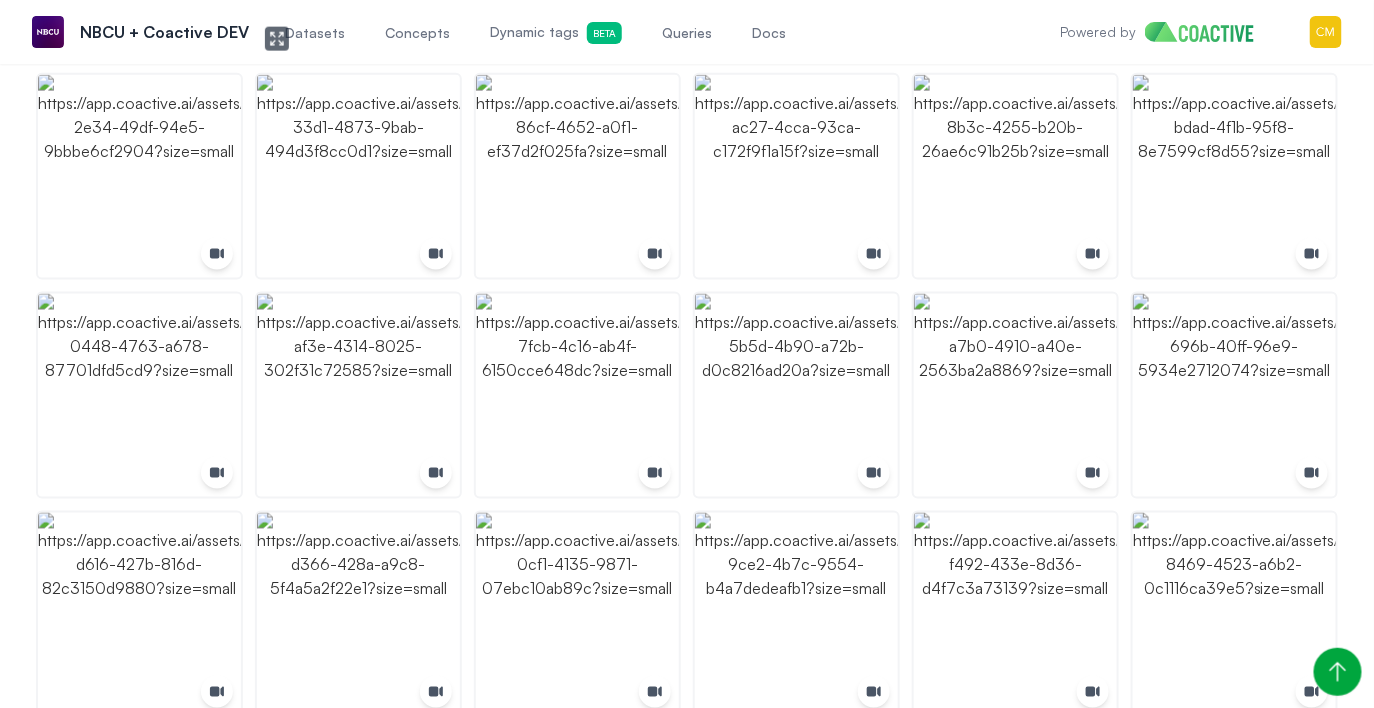 scroll, scrollTop: 879, scrollLeft: 0, axis: vertical 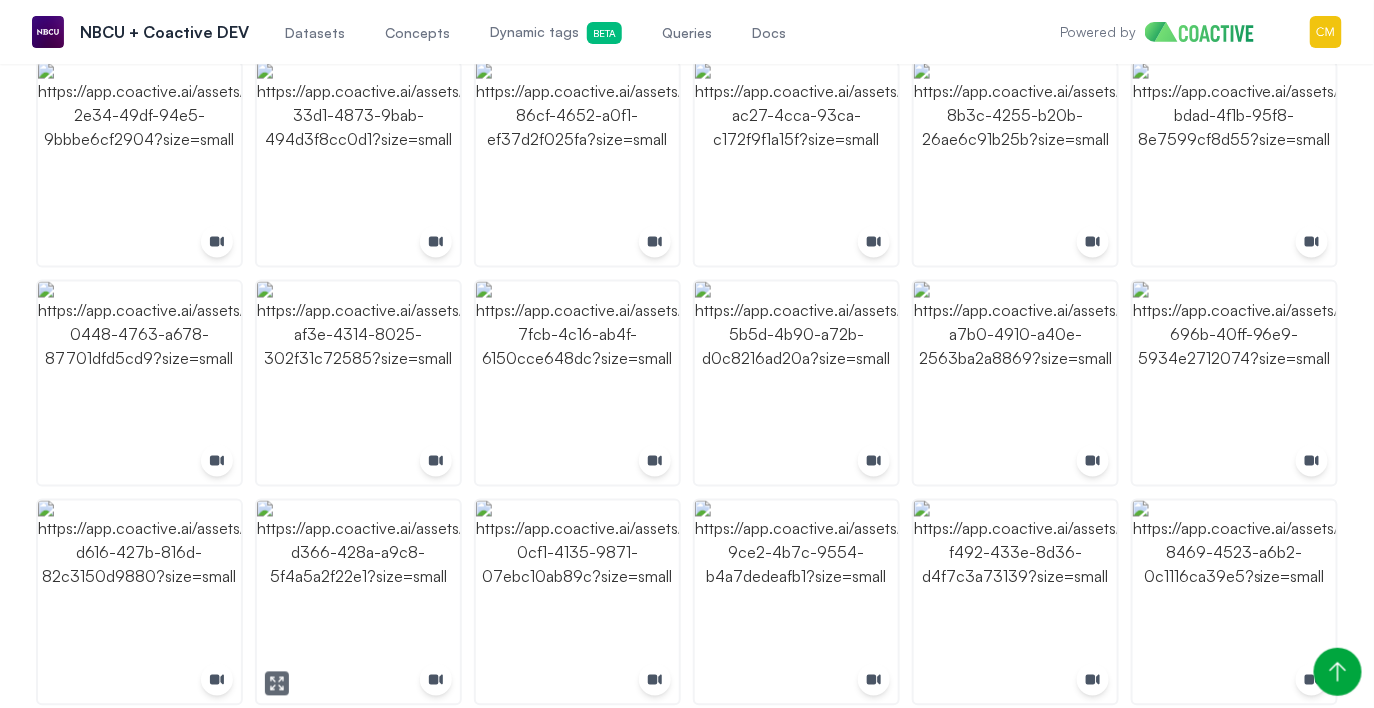 click at bounding box center (358, 602) 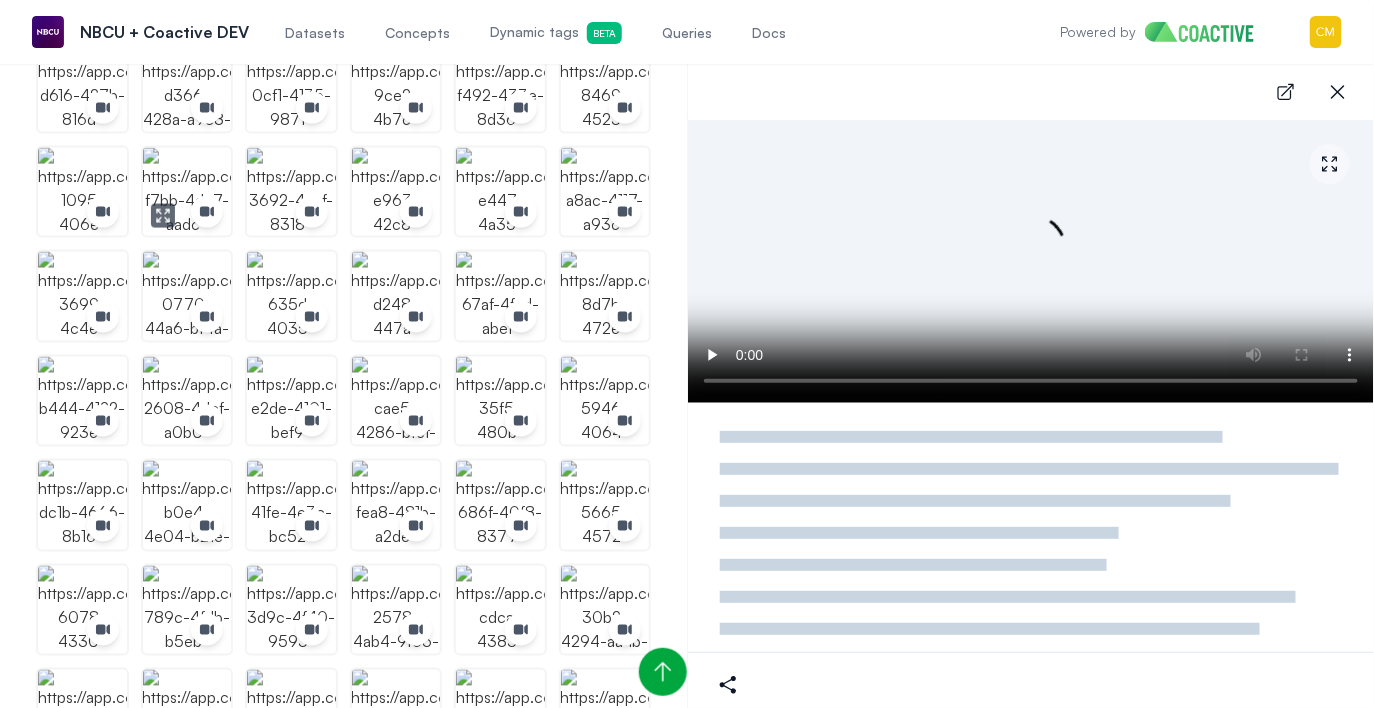 scroll, scrollTop: 774, scrollLeft: 0, axis: vertical 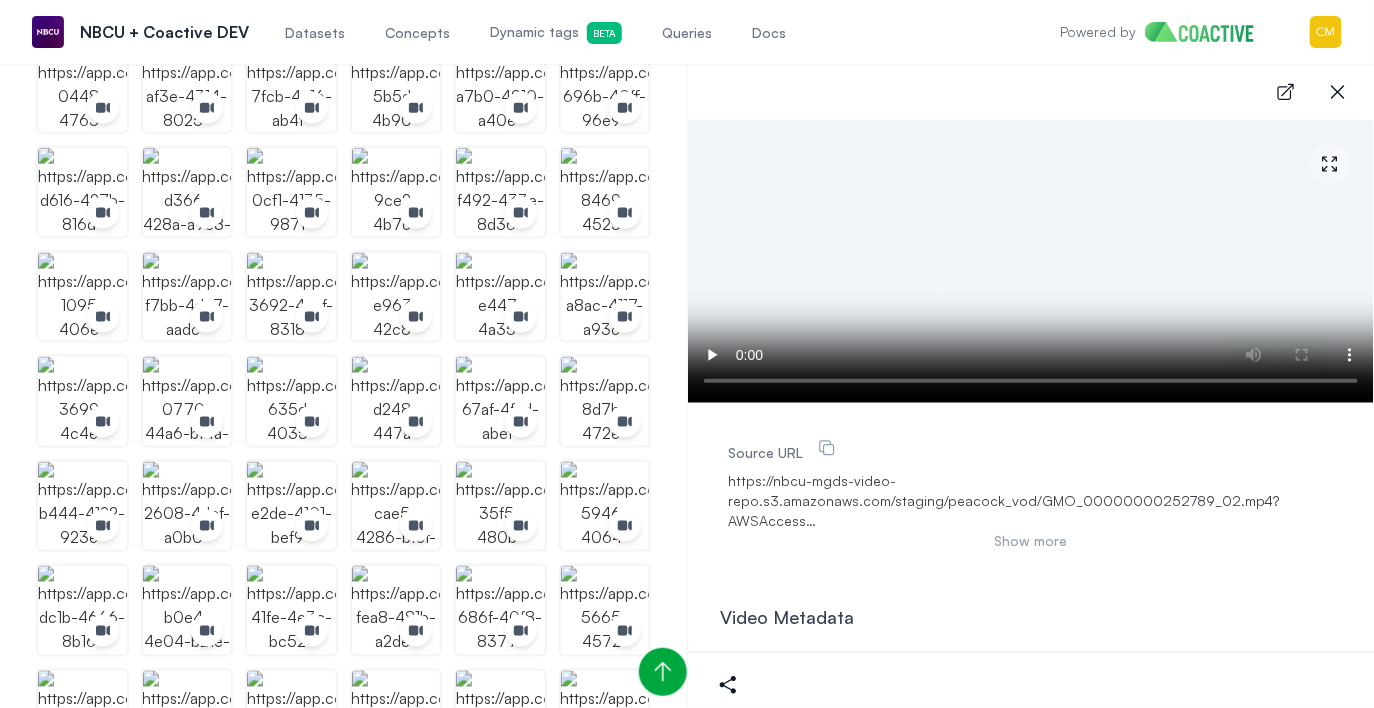 type 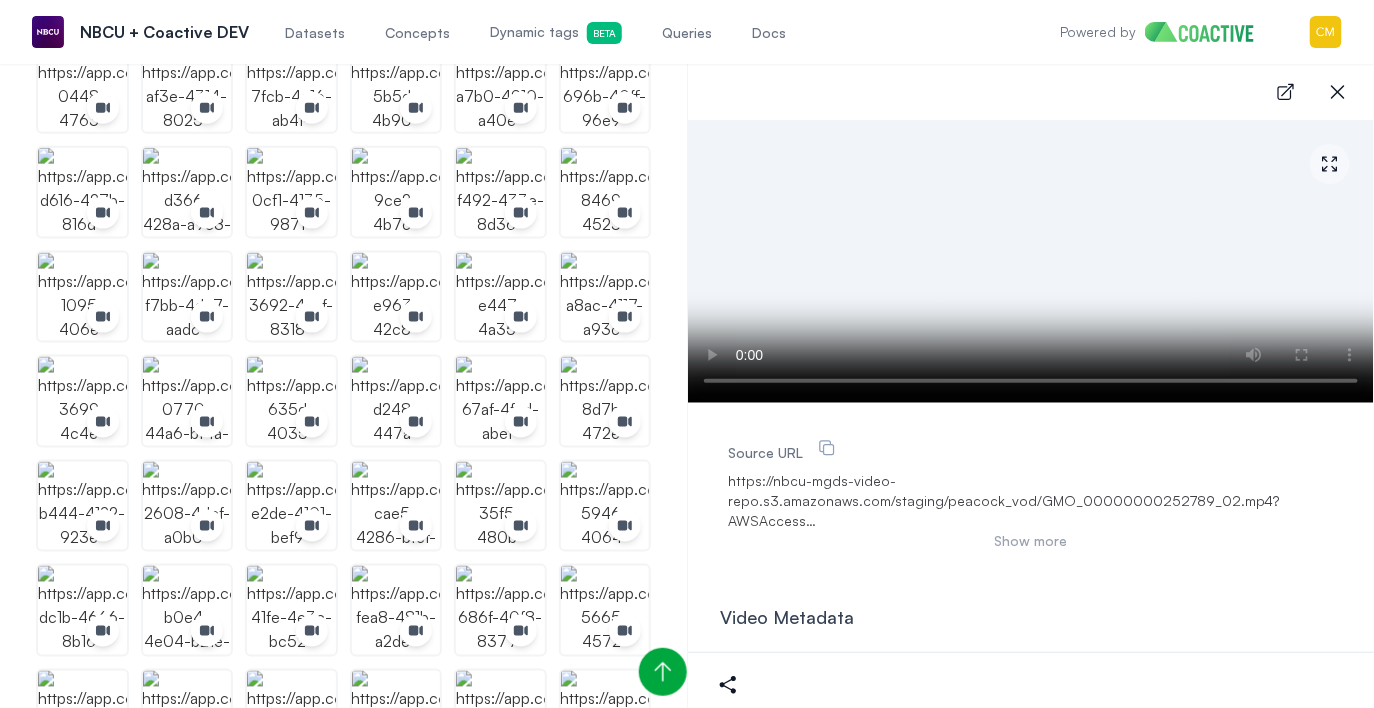 click at bounding box center (291, 192) 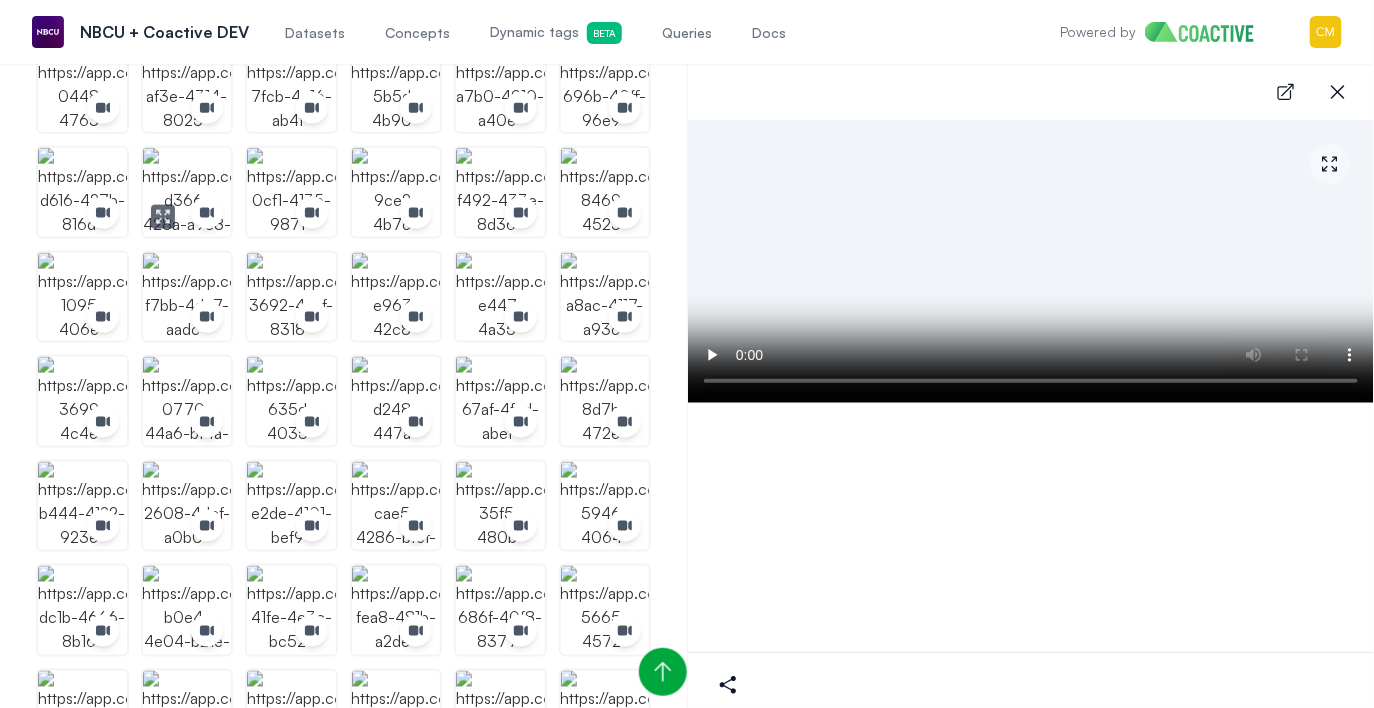 click at bounding box center [187, 192] 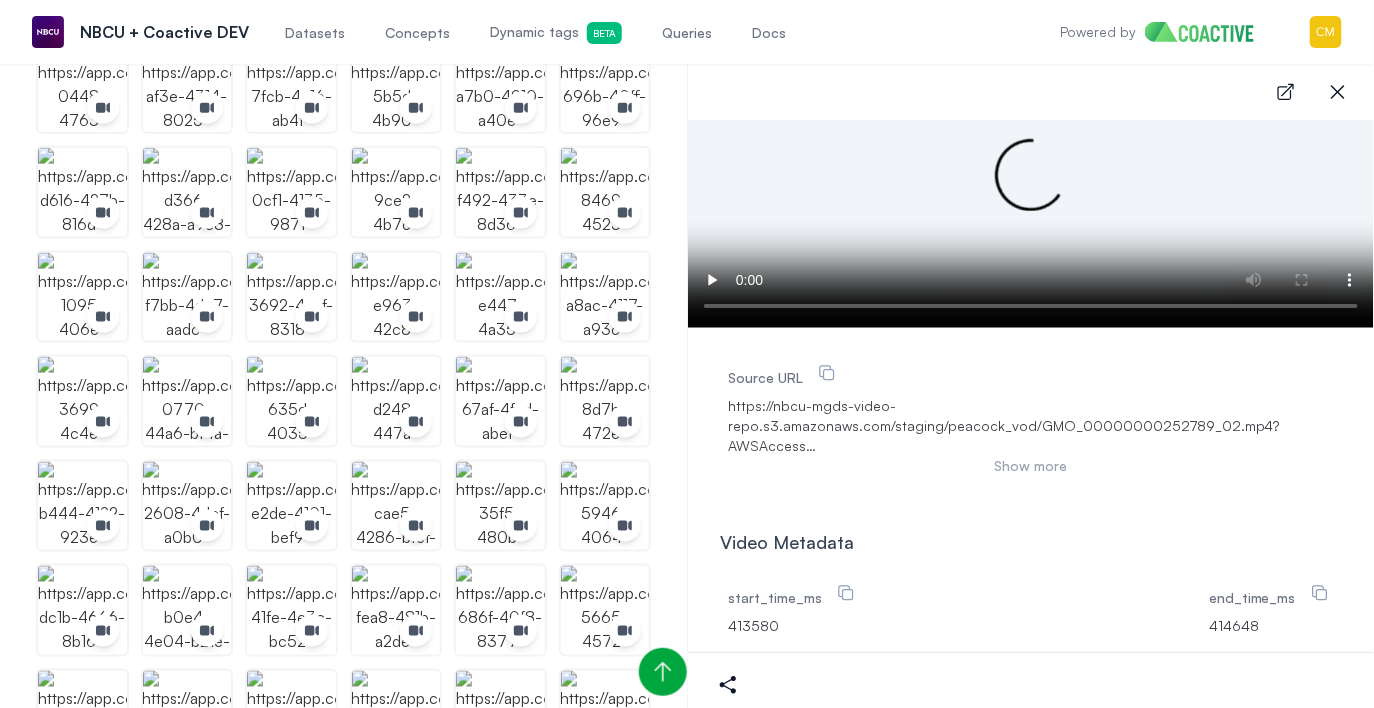 scroll, scrollTop: 0, scrollLeft: 0, axis: both 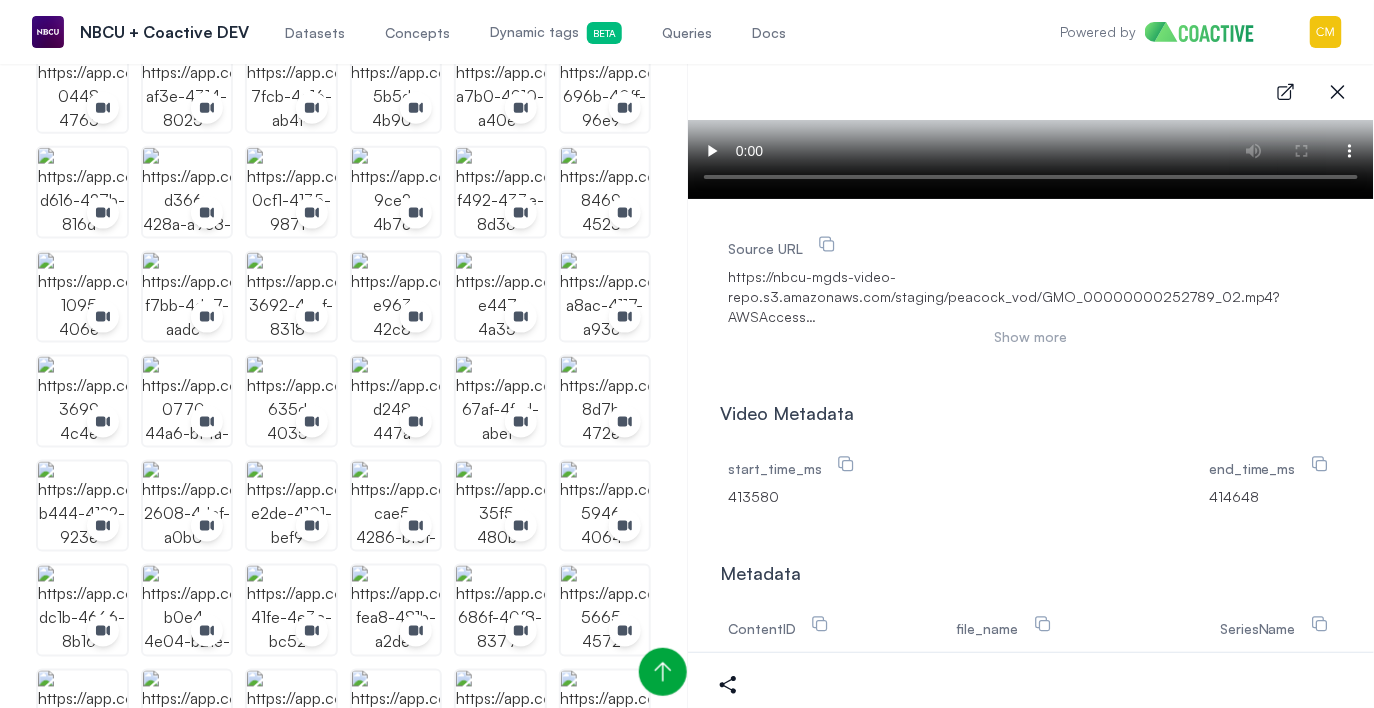 click on "Dynamic tags Beta" at bounding box center (556, 33) 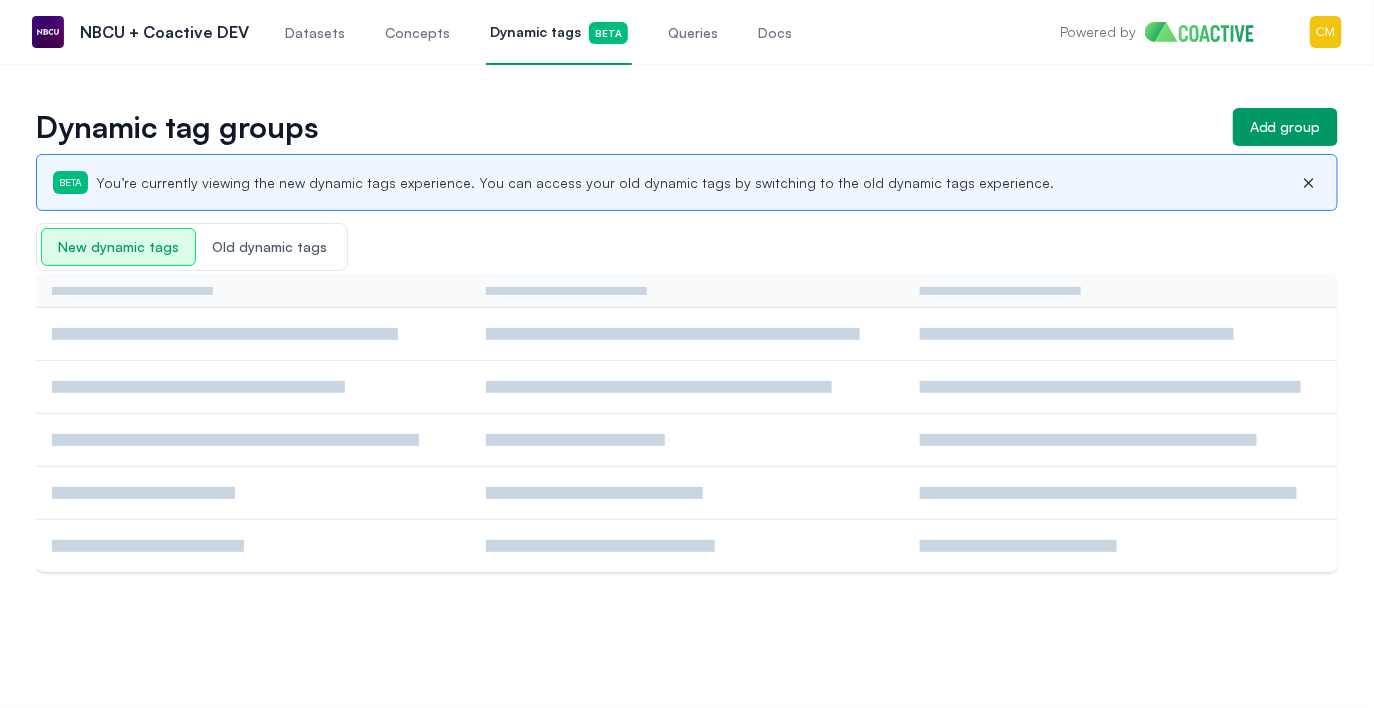 scroll, scrollTop: 0, scrollLeft: 0, axis: both 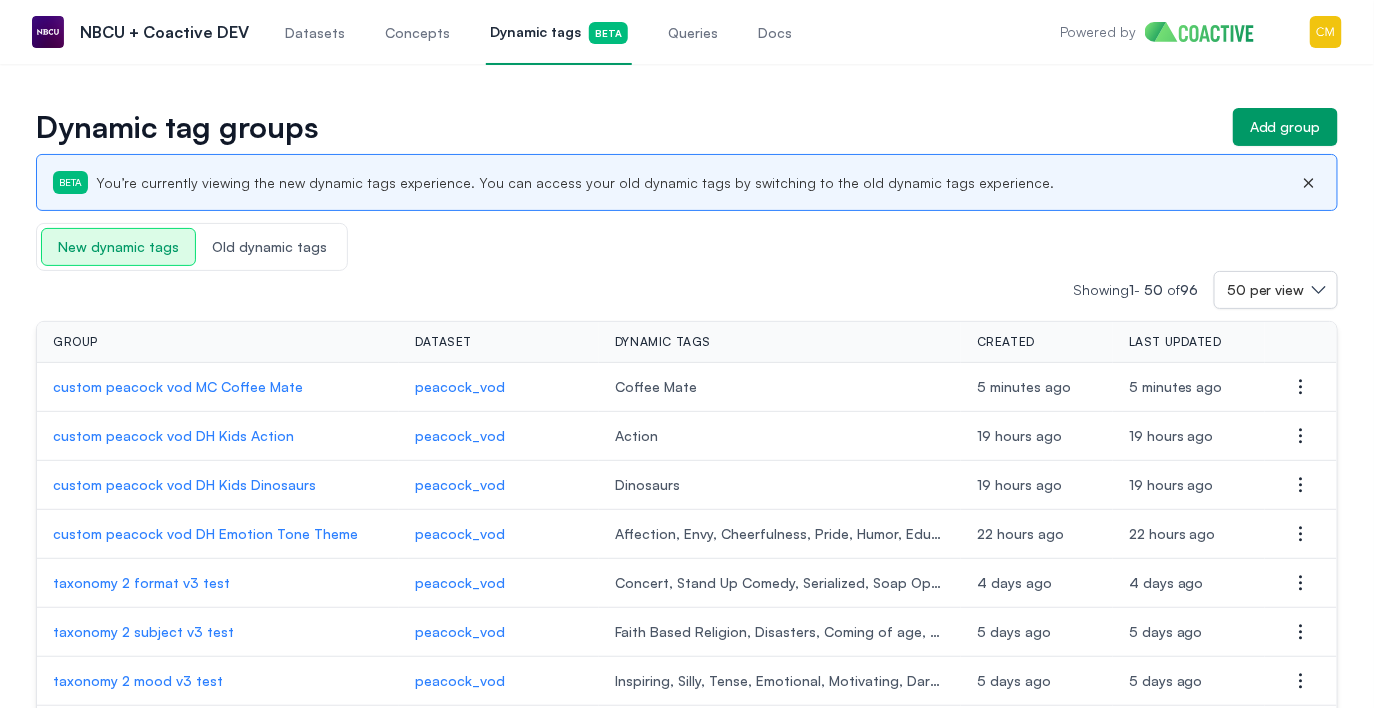 click on "custom peacock vod MC Coffee Mate" at bounding box center (218, 387) 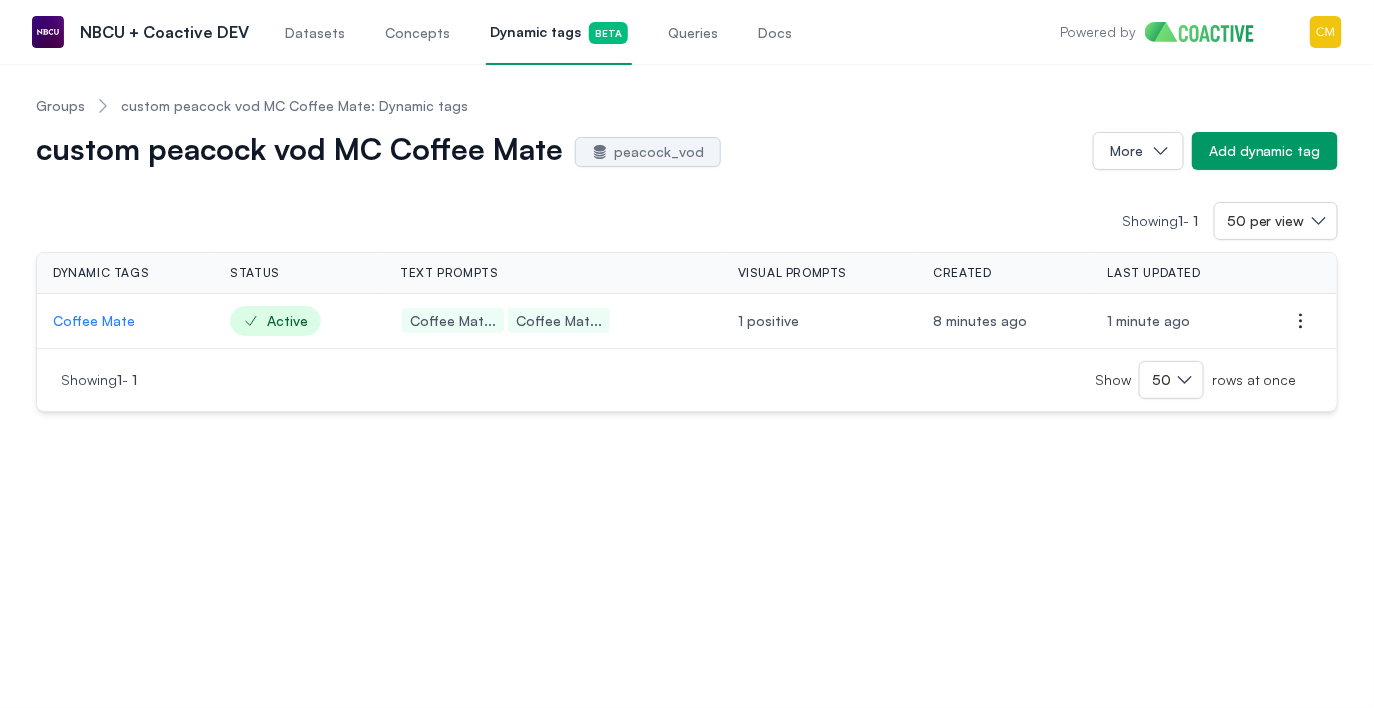 click on "Coffee Mate" at bounding box center (125, 321) 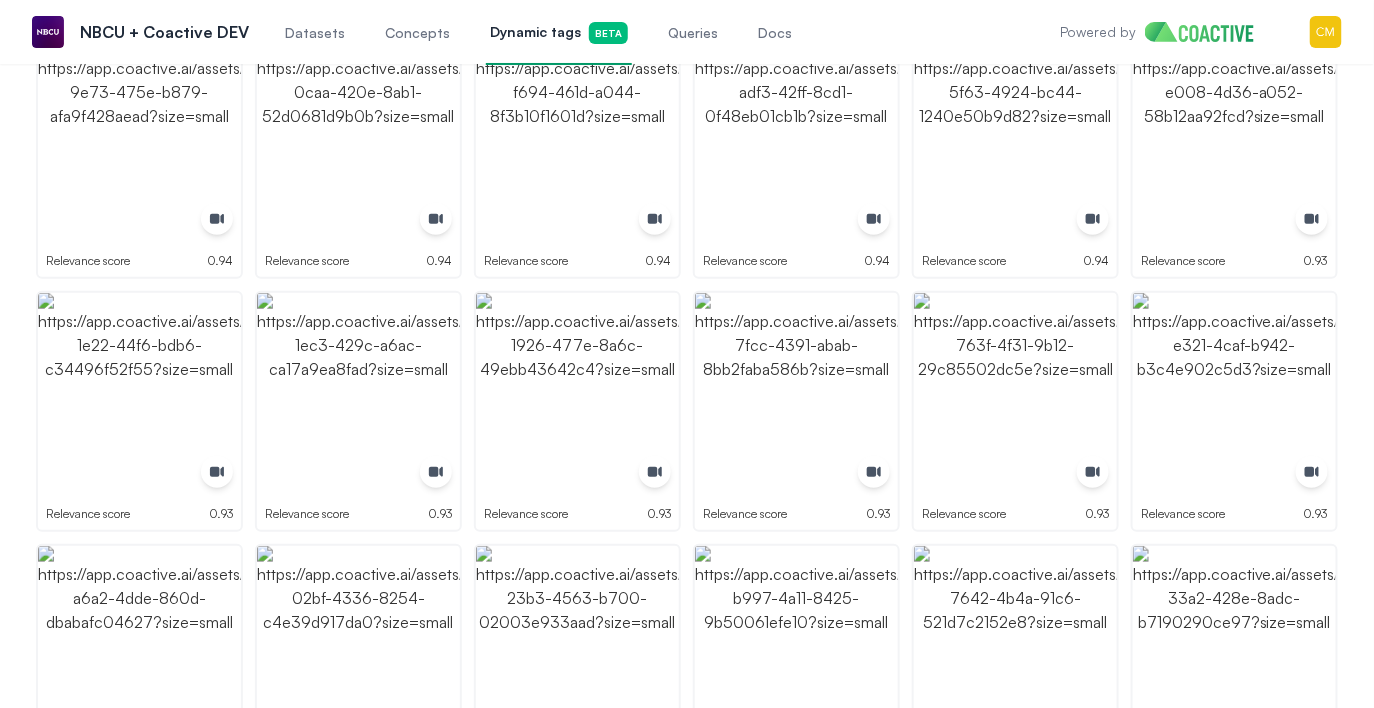 scroll, scrollTop: 0, scrollLeft: 0, axis: both 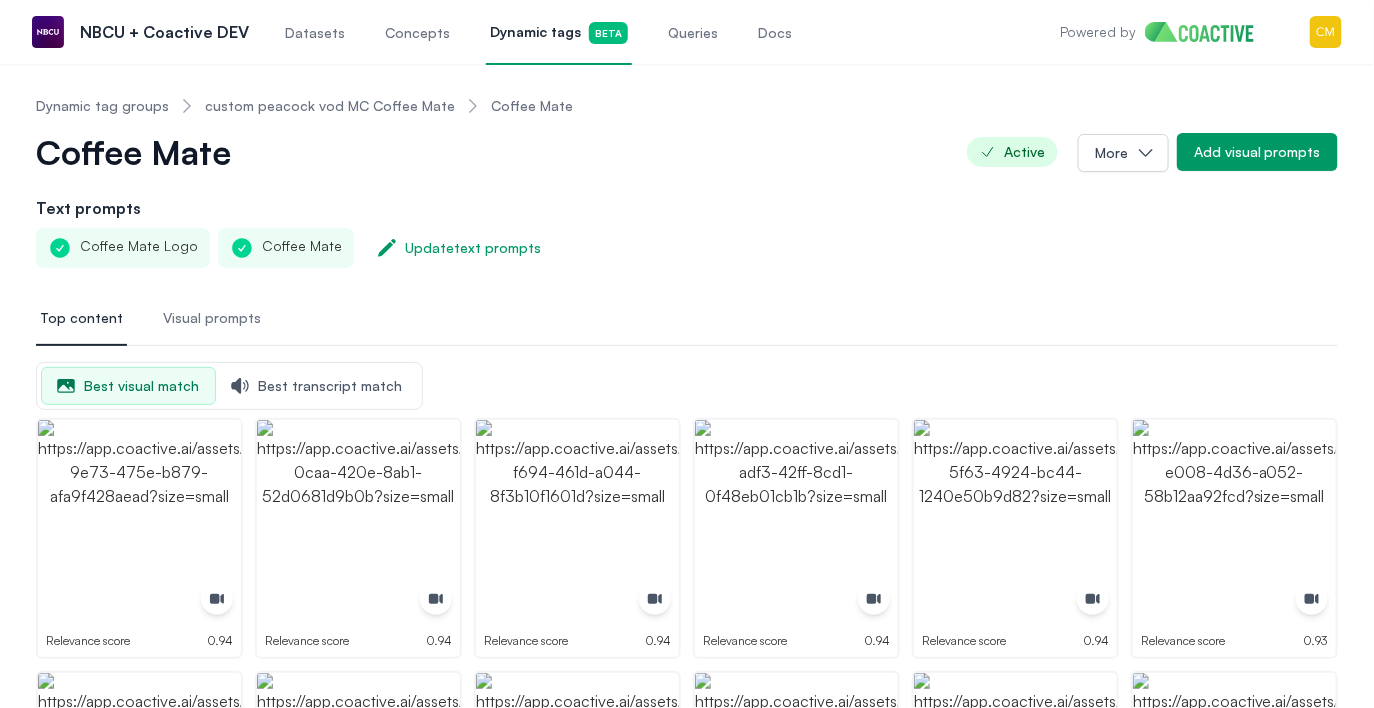 click on "Visual prompts" at bounding box center [212, 318] 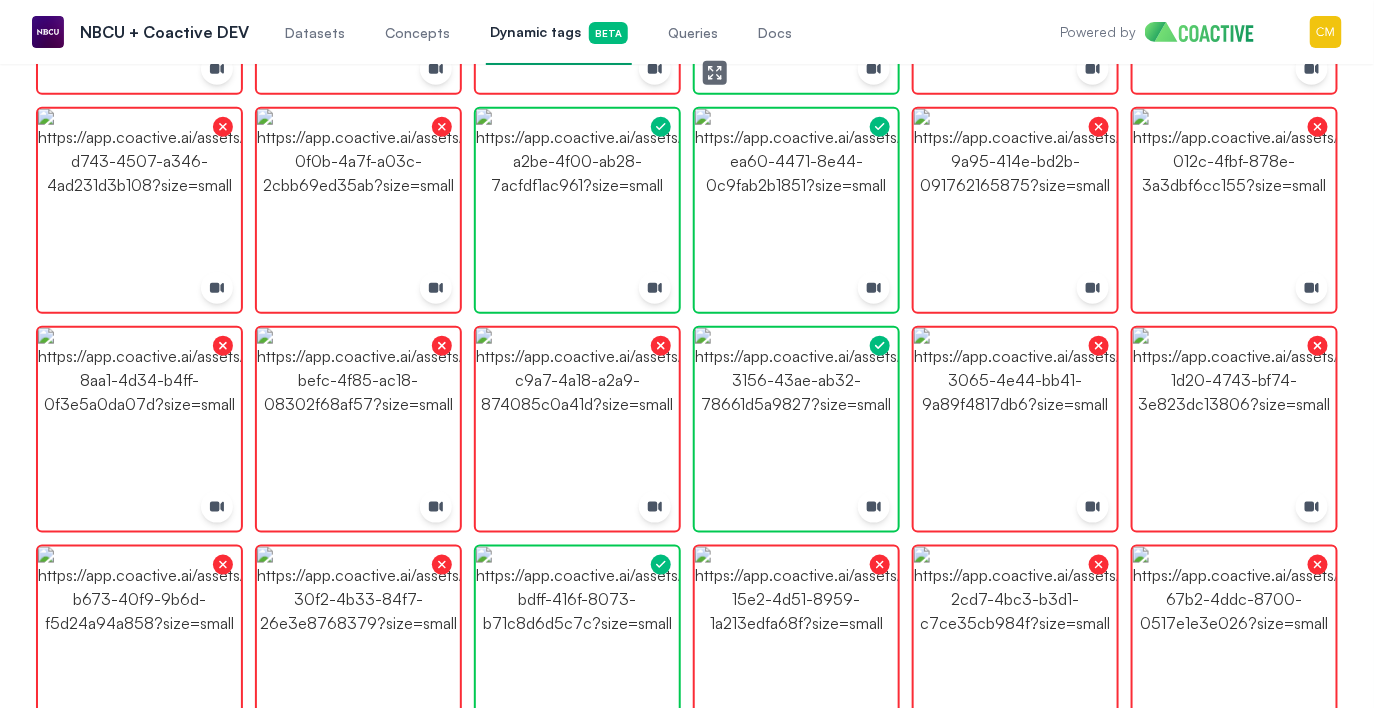 scroll, scrollTop: 0, scrollLeft: 0, axis: both 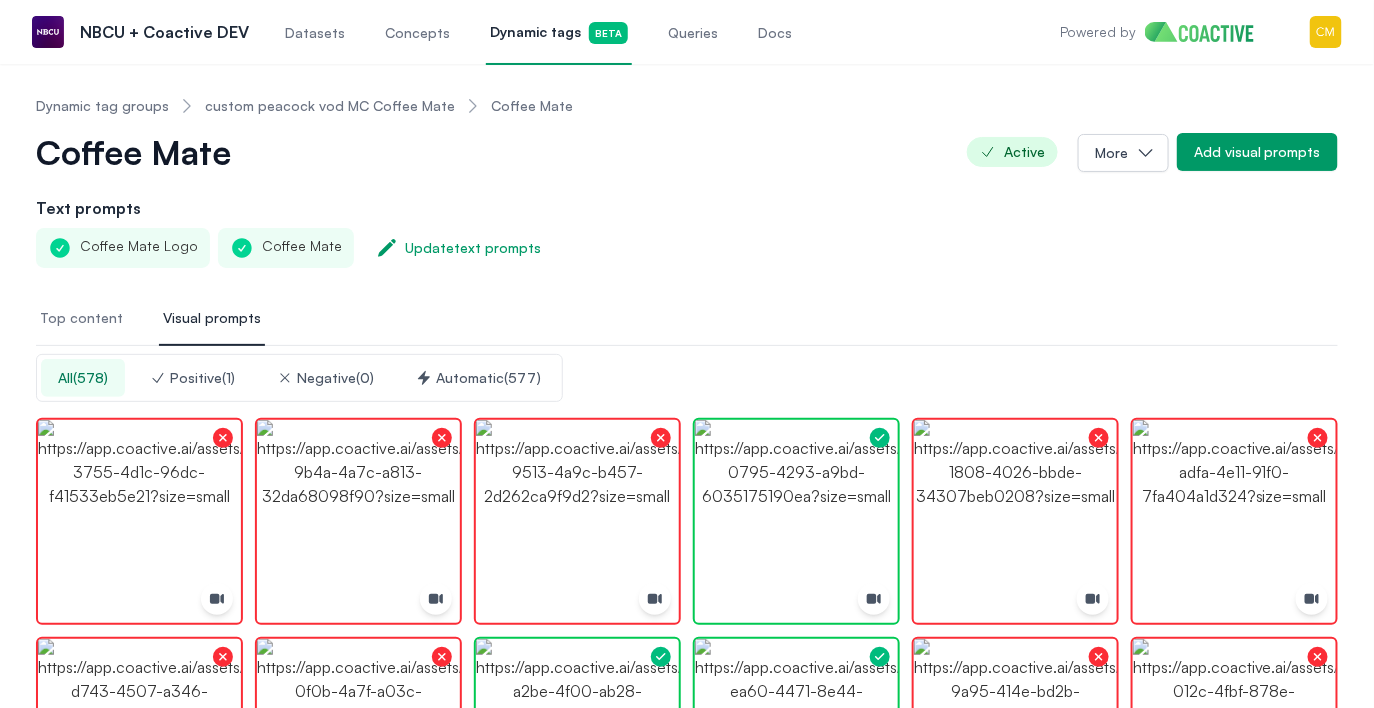 click on "Top content" at bounding box center [81, 318] 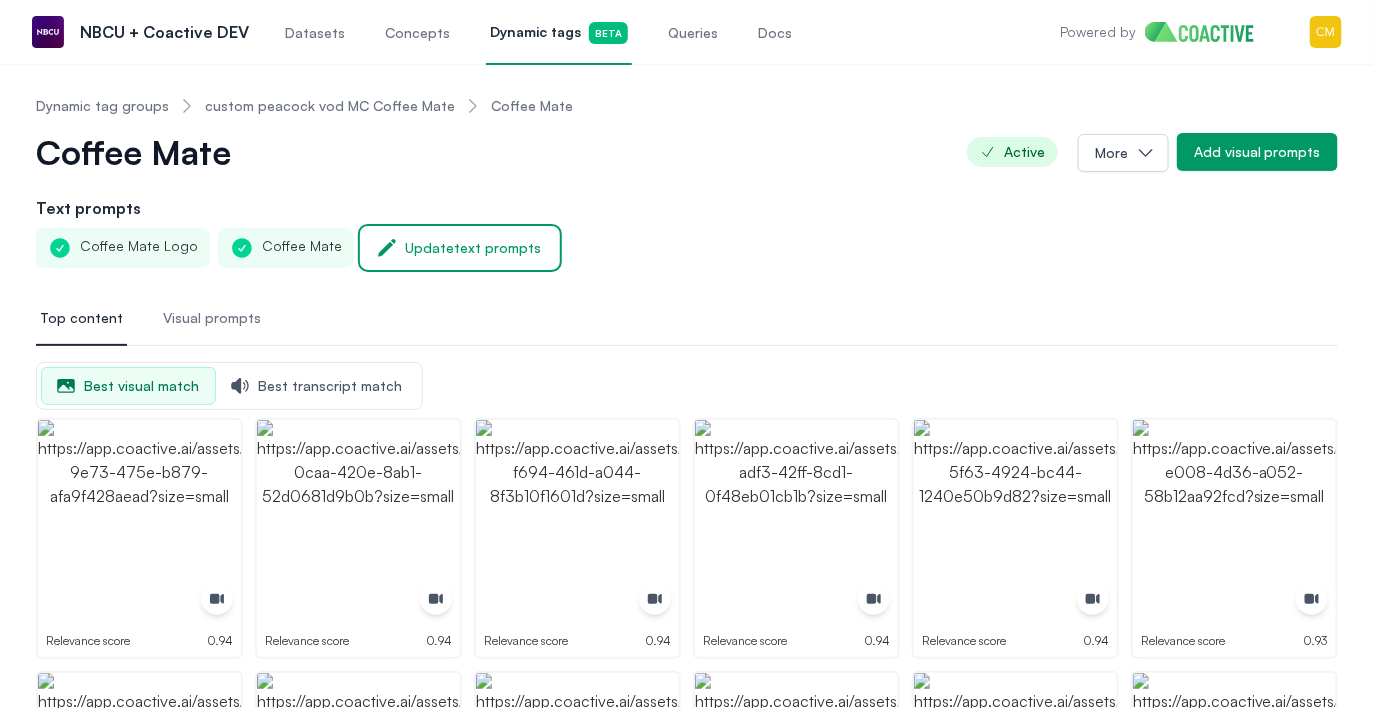 click on "Update  text prompts" at bounding box center (473, 248) 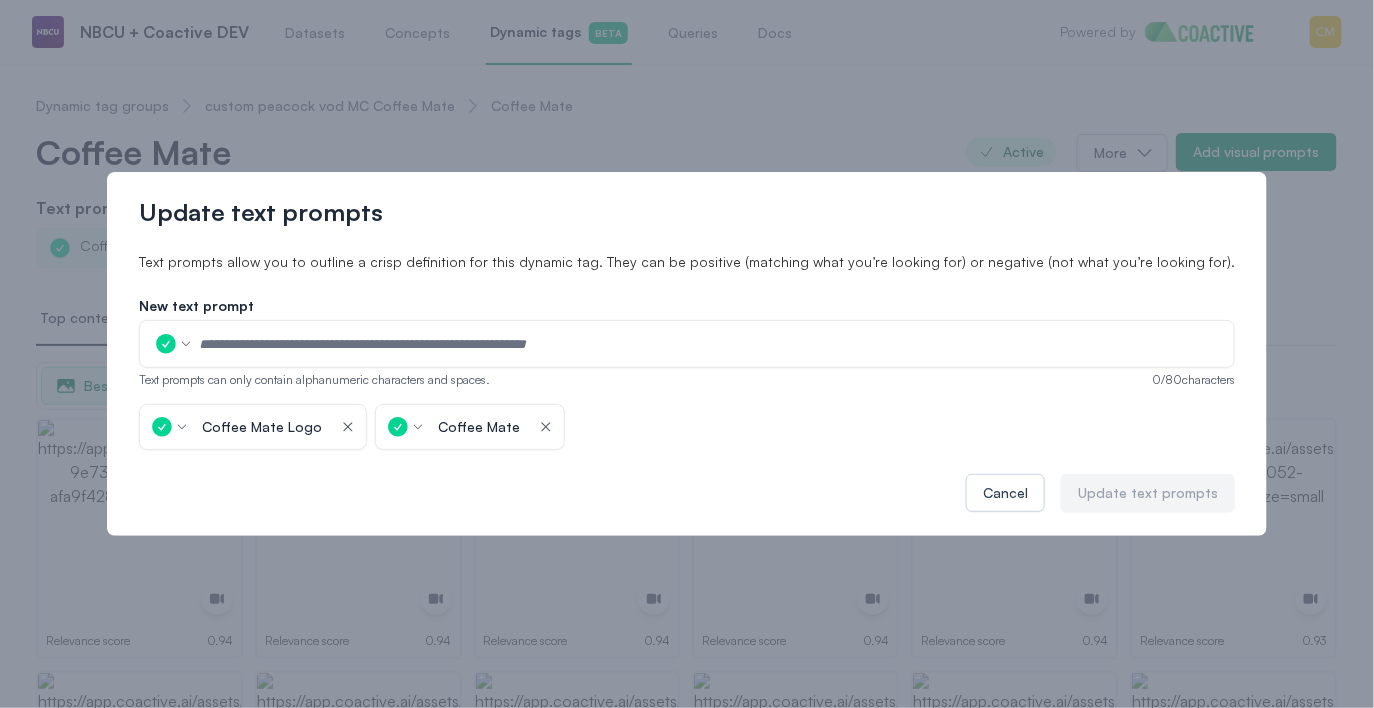 click 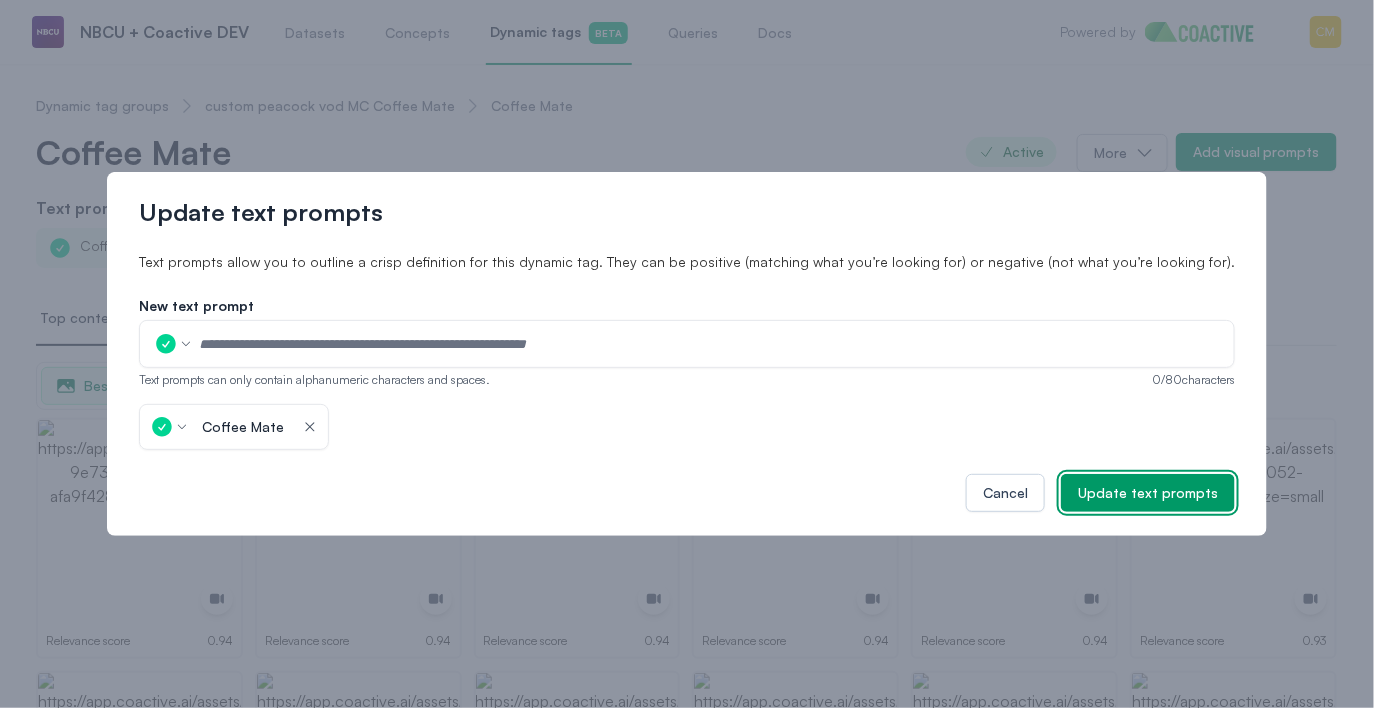 click on "Update text prompts" at bounding box center (1148, 493) 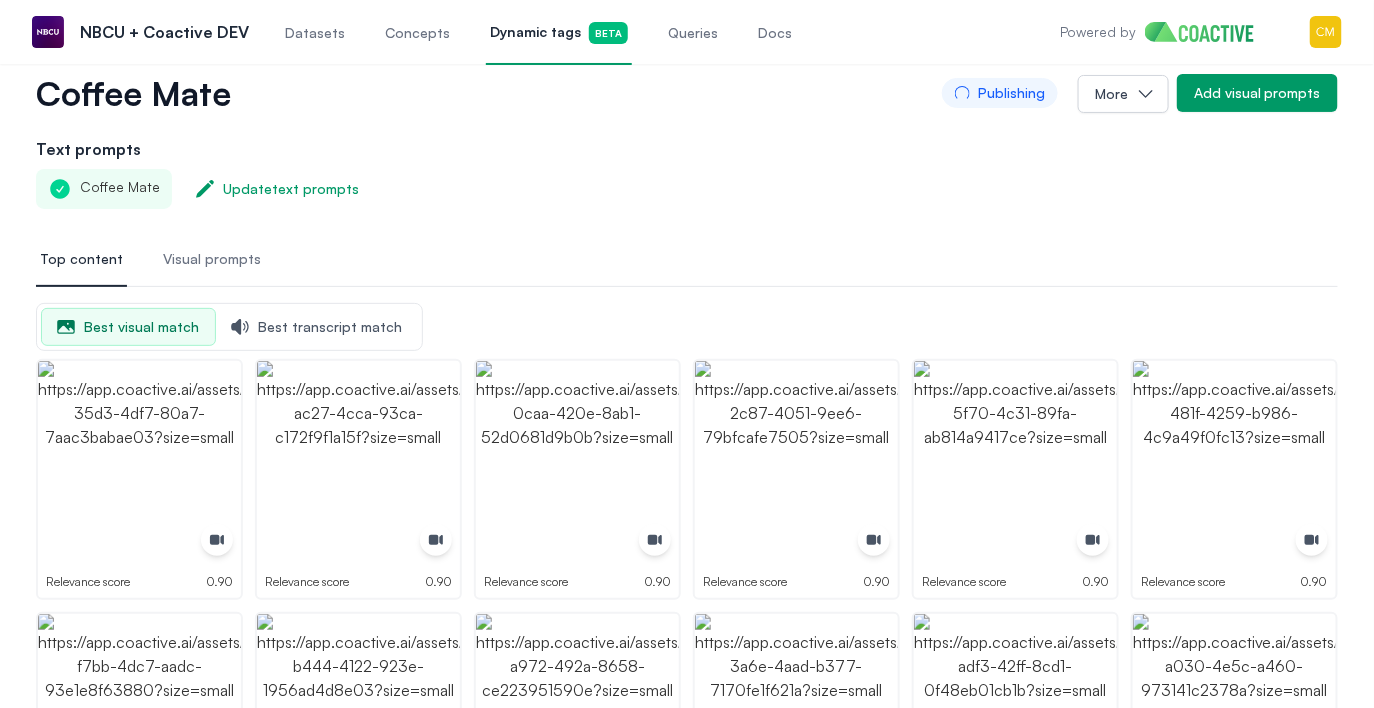 scroll, scrollTop: 0, scrollLeft: 0, axis: both 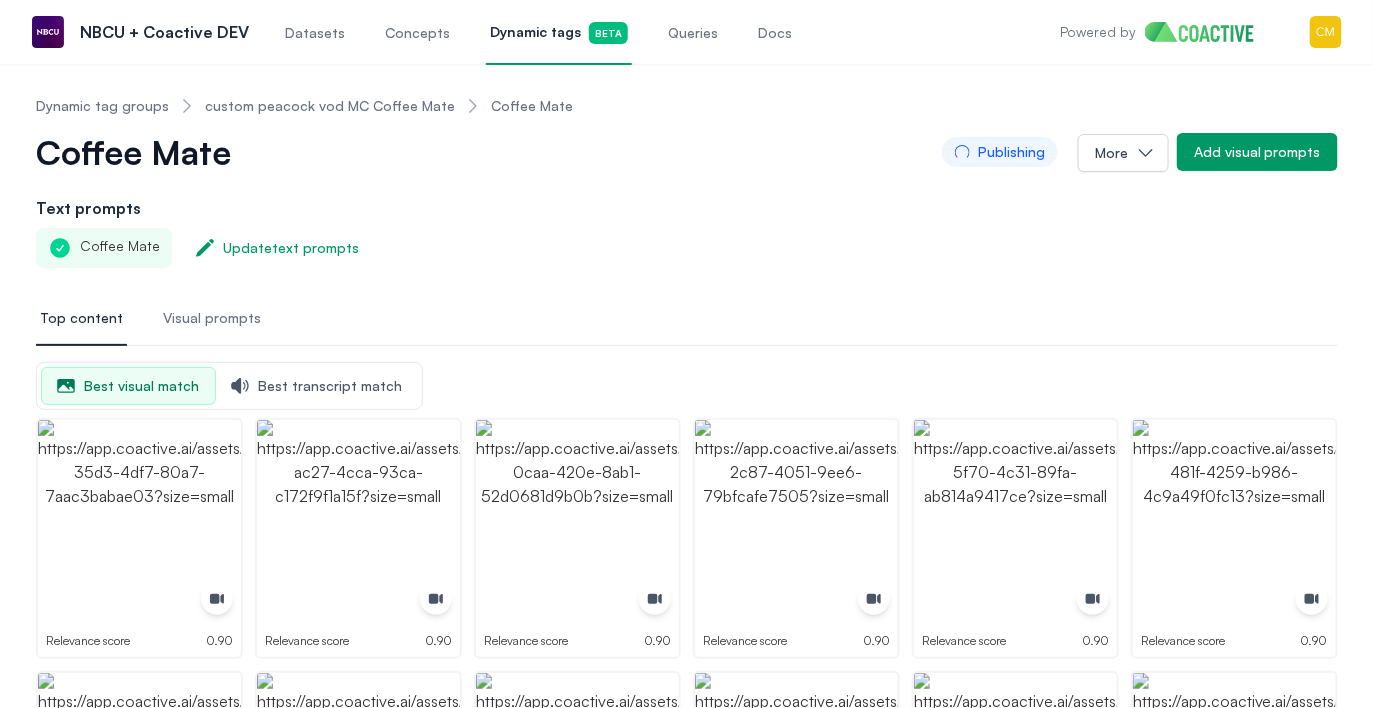 click on "Best transcript match" at bounding box center (317, 386) 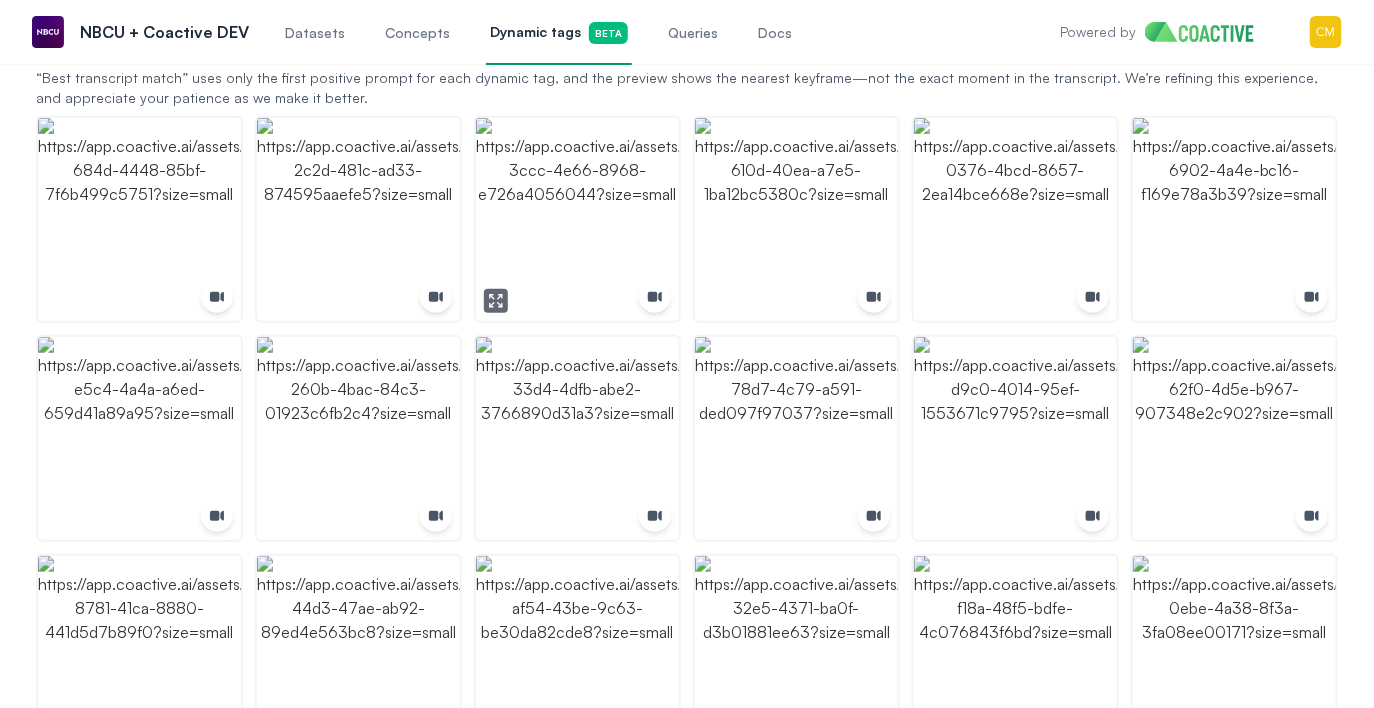 scroll, scrollTop: 323, scrollLeft: 0, axis: vertical 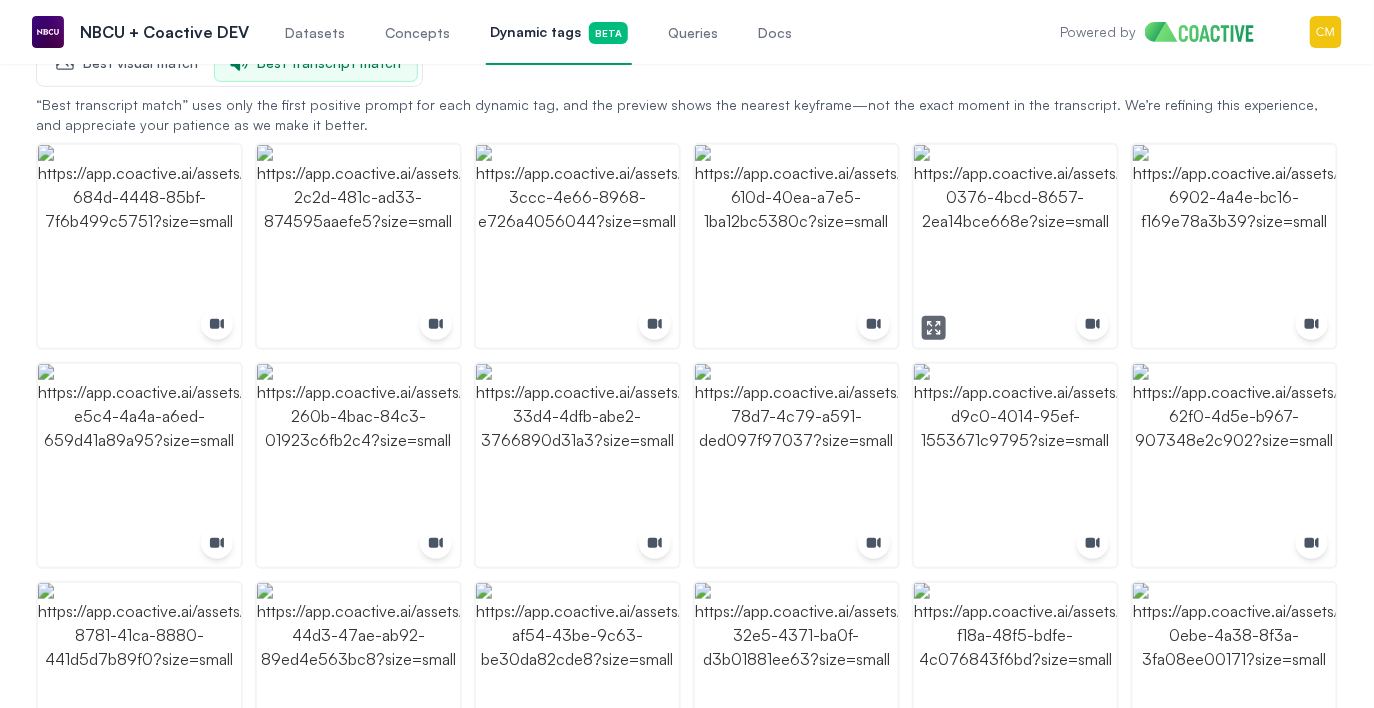 click at bounding box center (1015, 246) 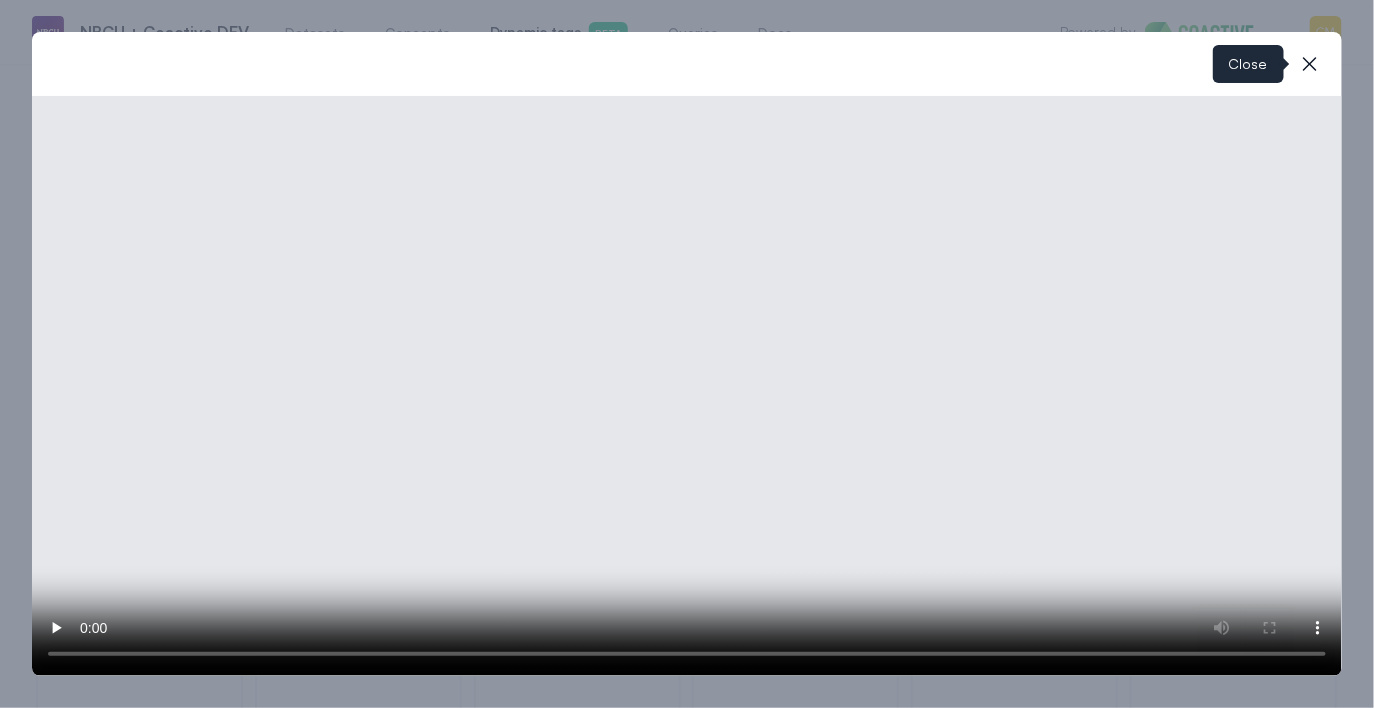 click 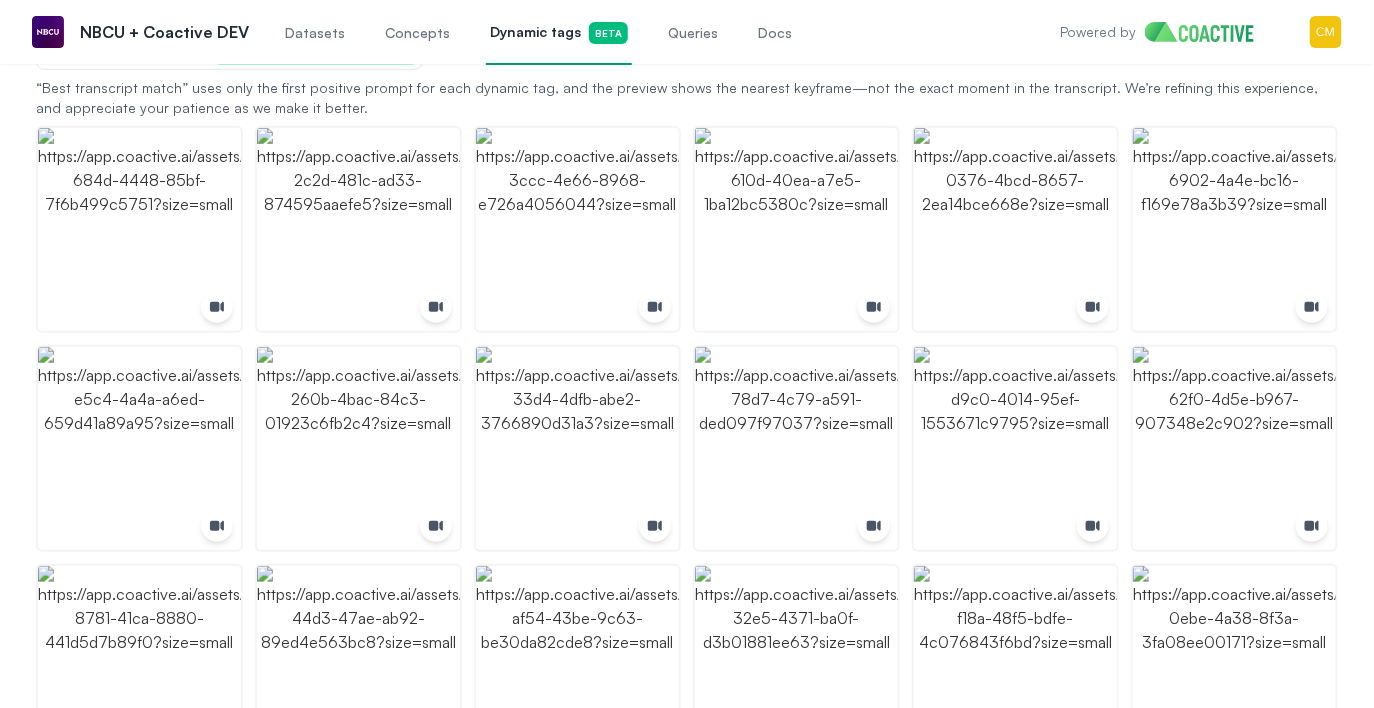 scroll, scrollTop: 0, scrollLeft: 0, axis: both 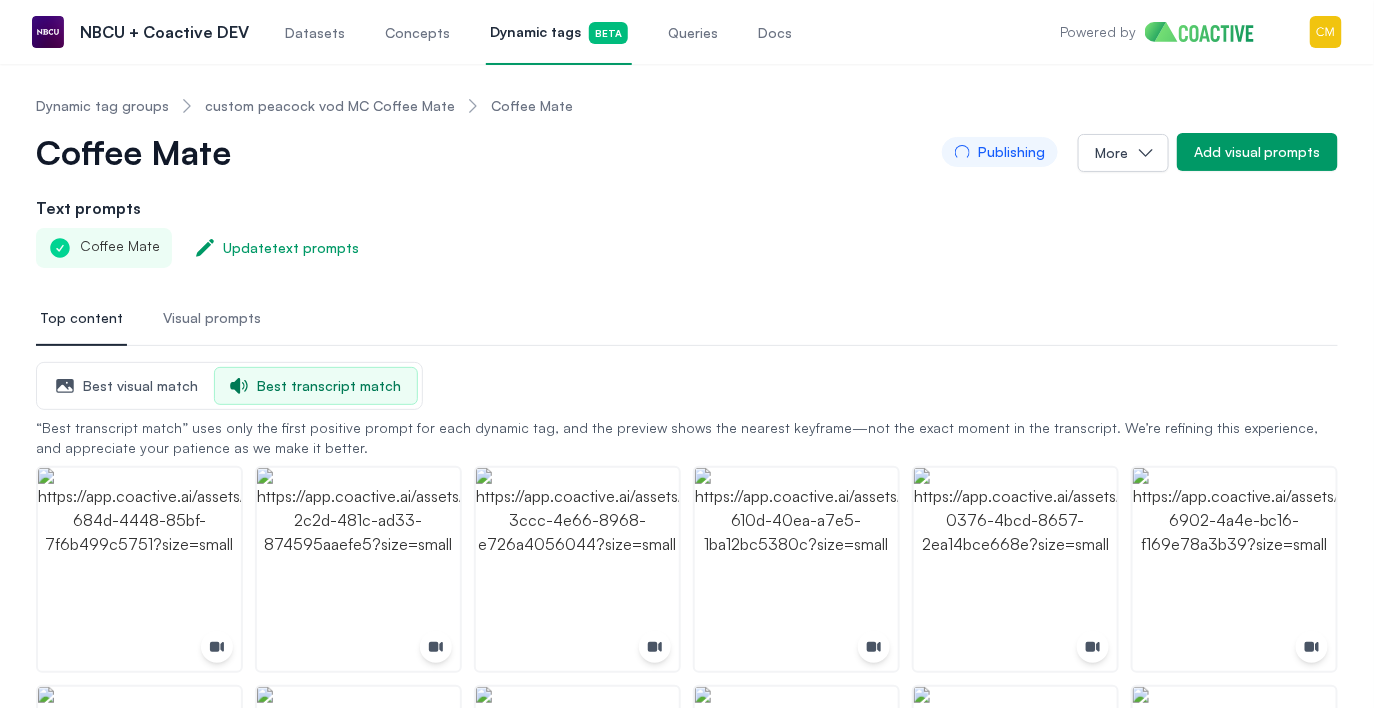 click on "Best visual match" at bounding box center (127, 386) 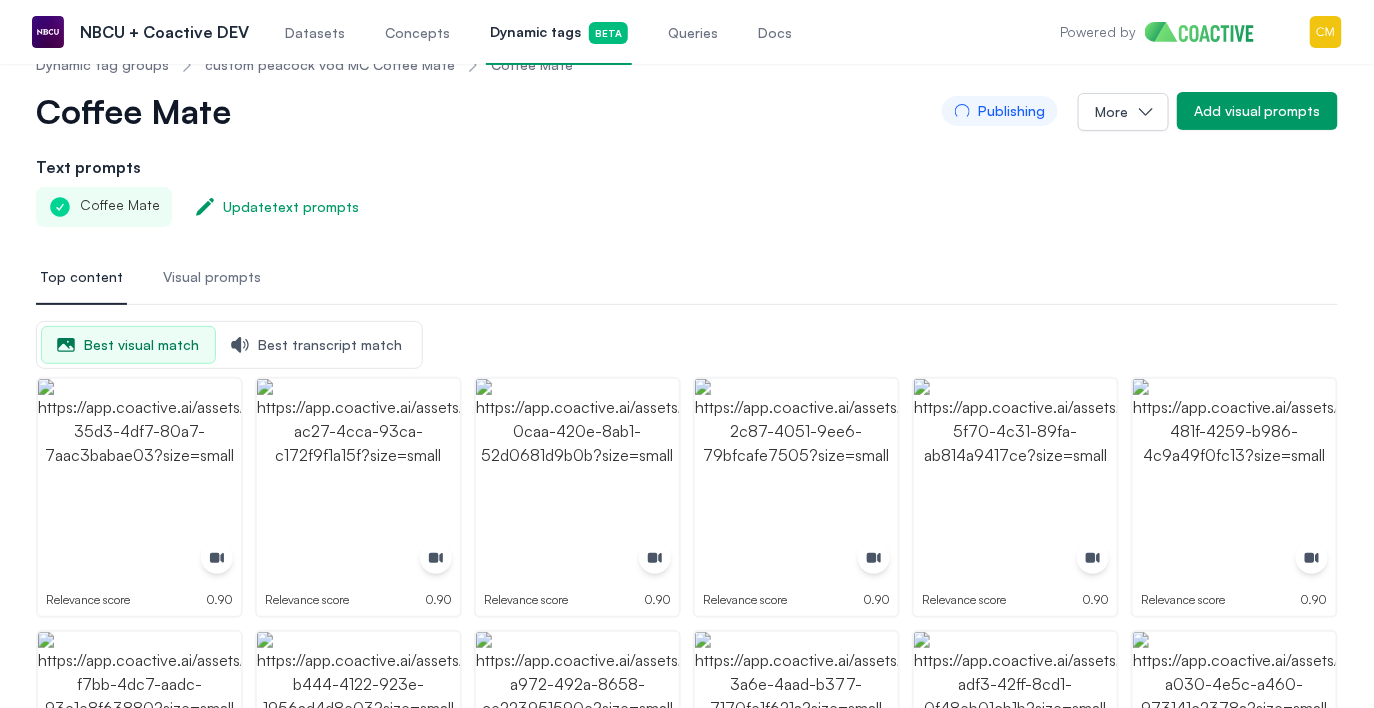 scroll, scrollTop: 0, scrollLeft: 0, axis: both 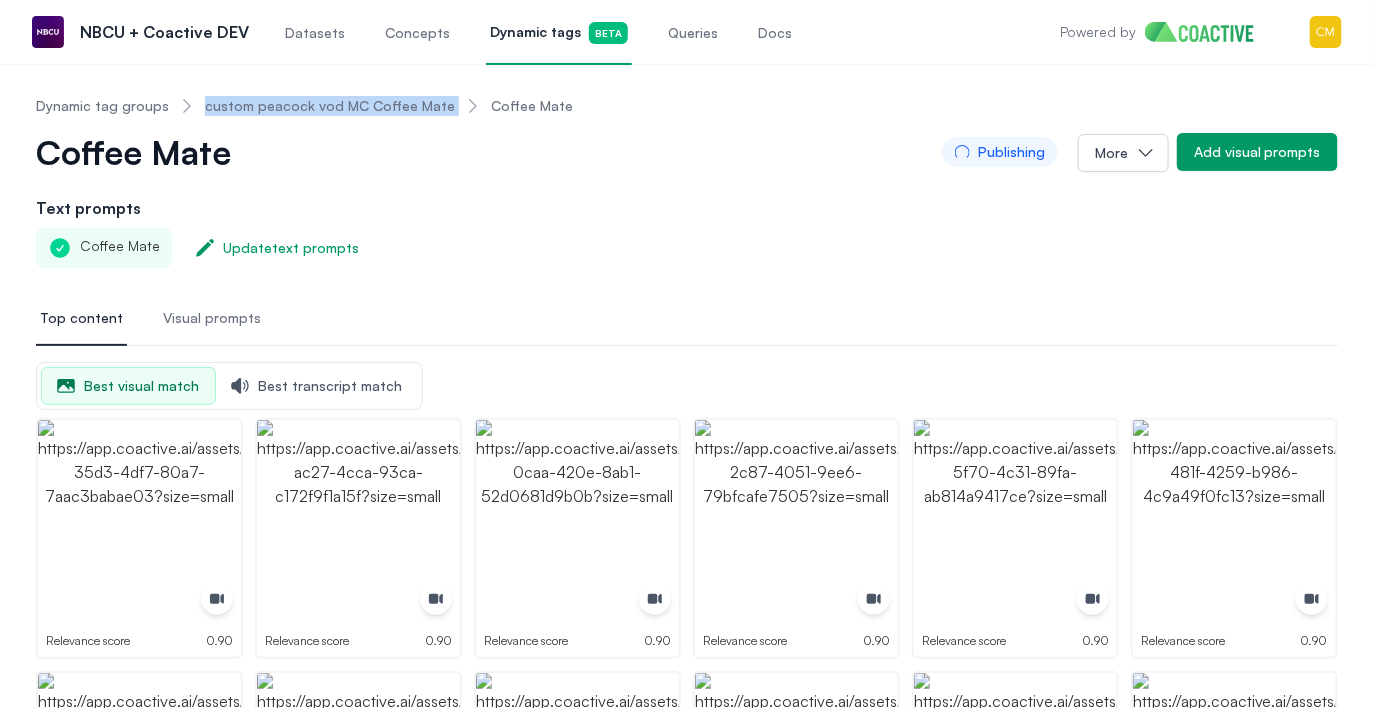 drag, startPoint x: 393, startPoint y: 104, endPoint x: 200, endPoint y: 110, distance: 193.09325 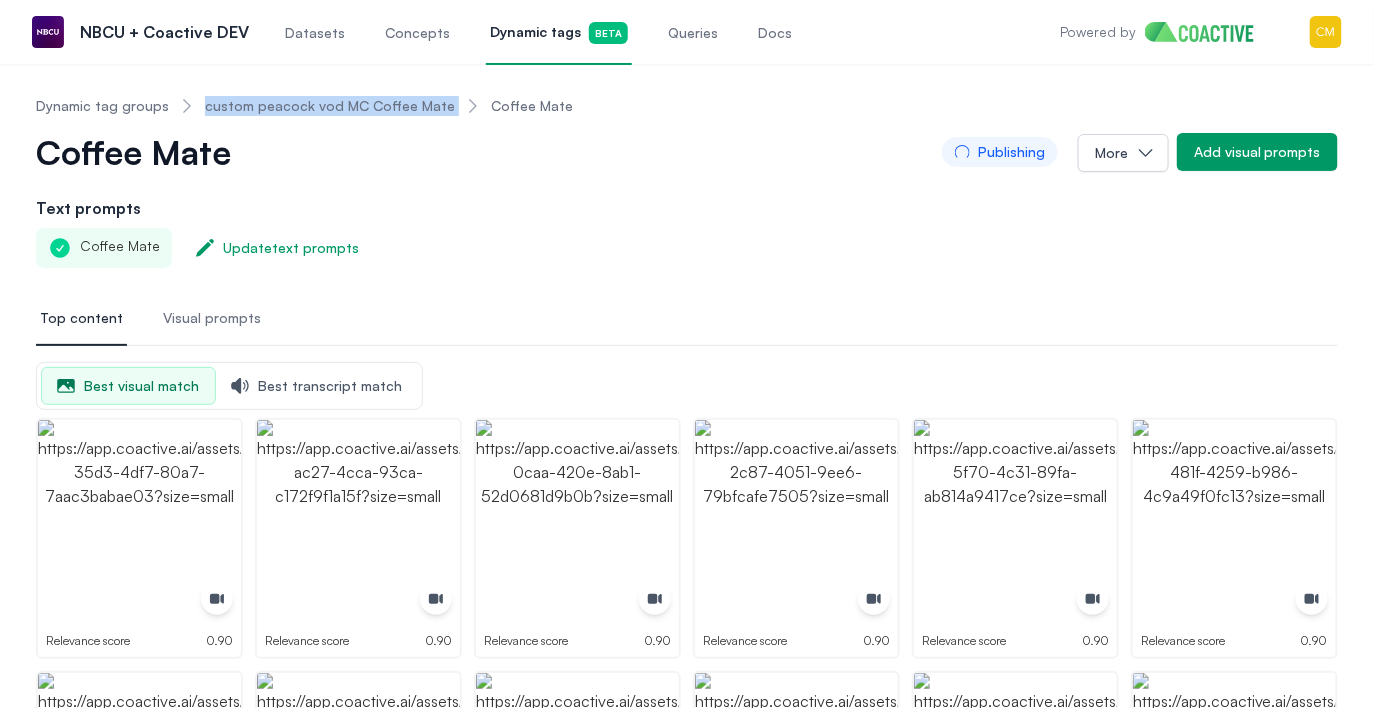 click on "Dynamic tag groups custom peacock vod MC Coffee Mate Coffee Mate" at bounding box center (304, 106) 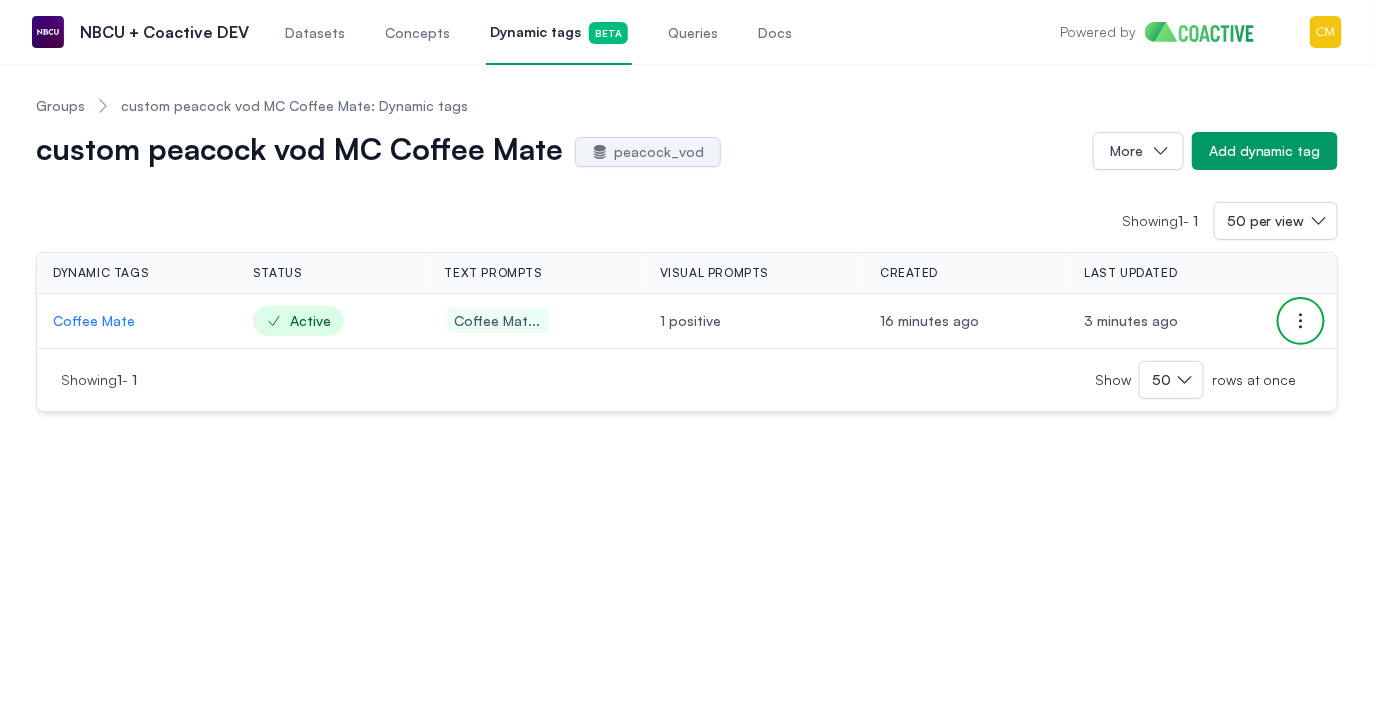 click on "Open options" at bounding box center [1301, 321] 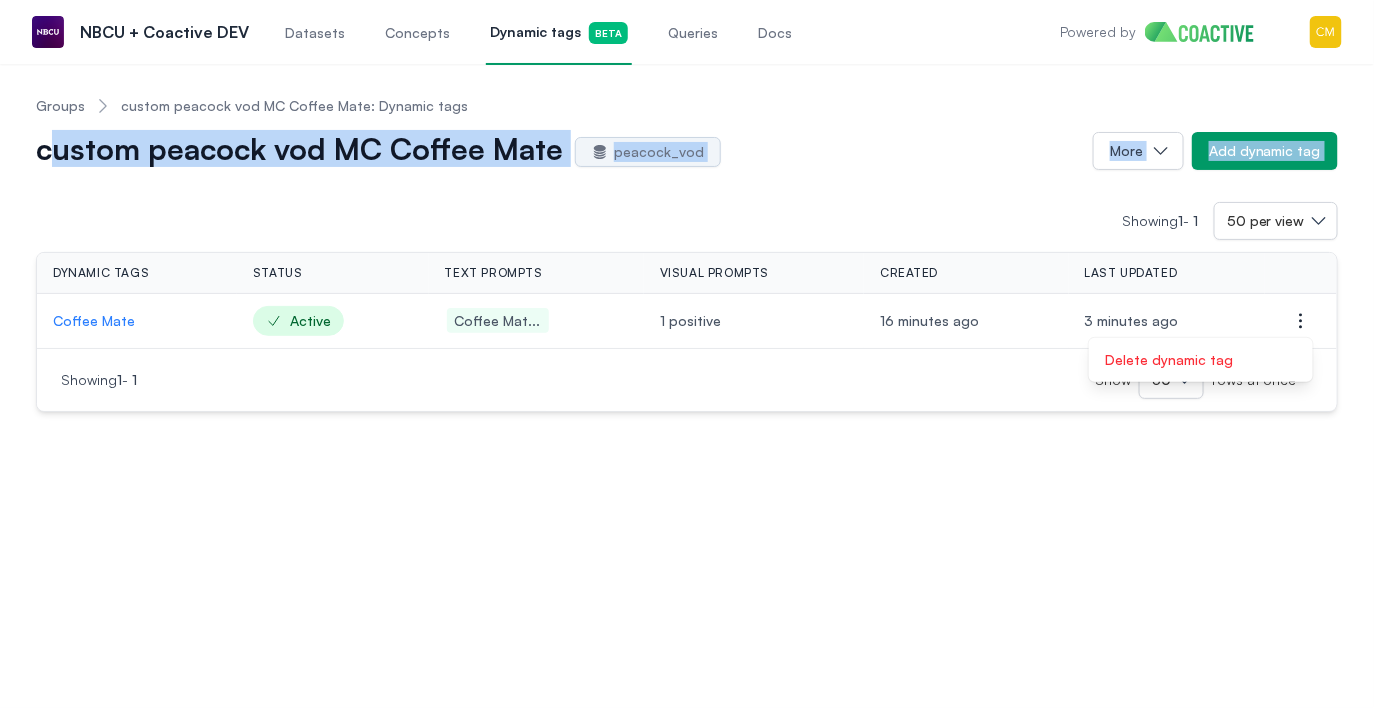 drag, startPoint x: 45, startPoint y: 157, endPoint x: 504, endPoint y: 173, distance: 459.27878 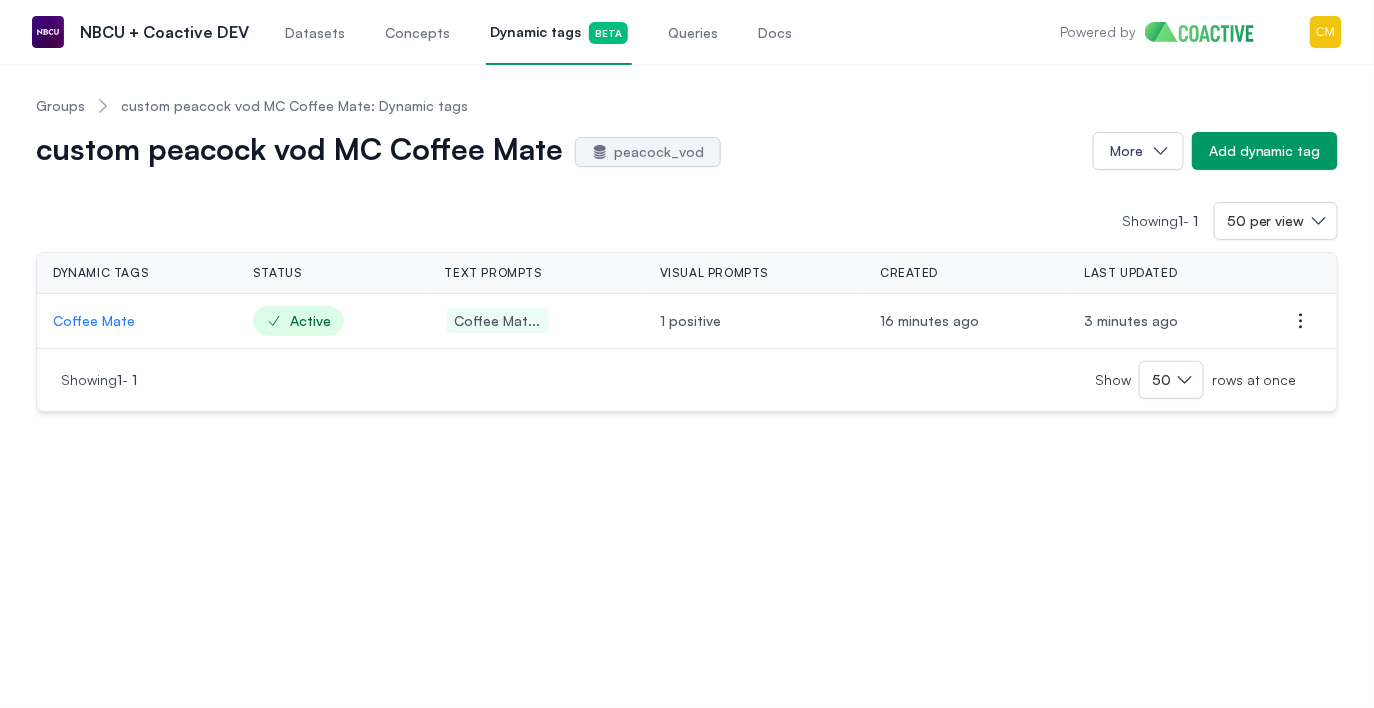 click on "custom peacock vod MC Coffee Mate" at bounding box center [299, 151] 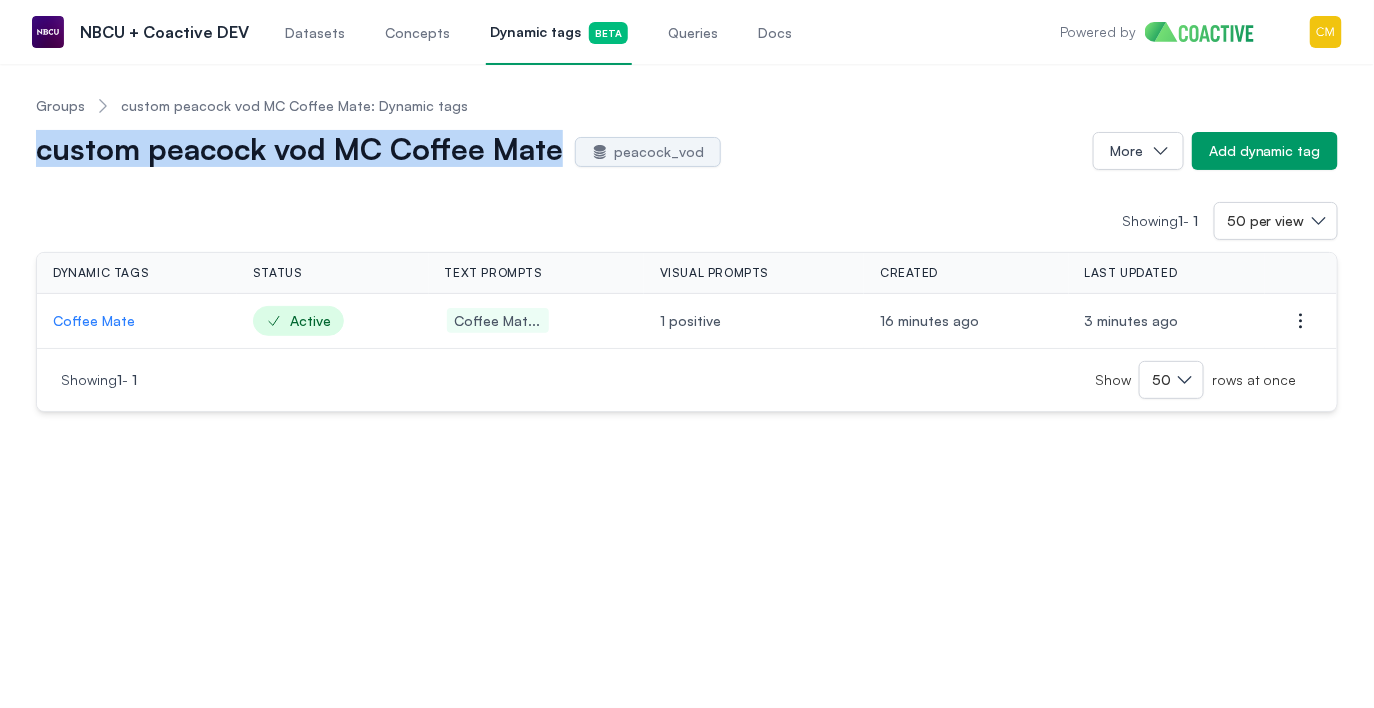 drag, startPoint x: 556, startPoint y: 151, endPoint x: 41, endPoint y: 145, distance: 515.035 